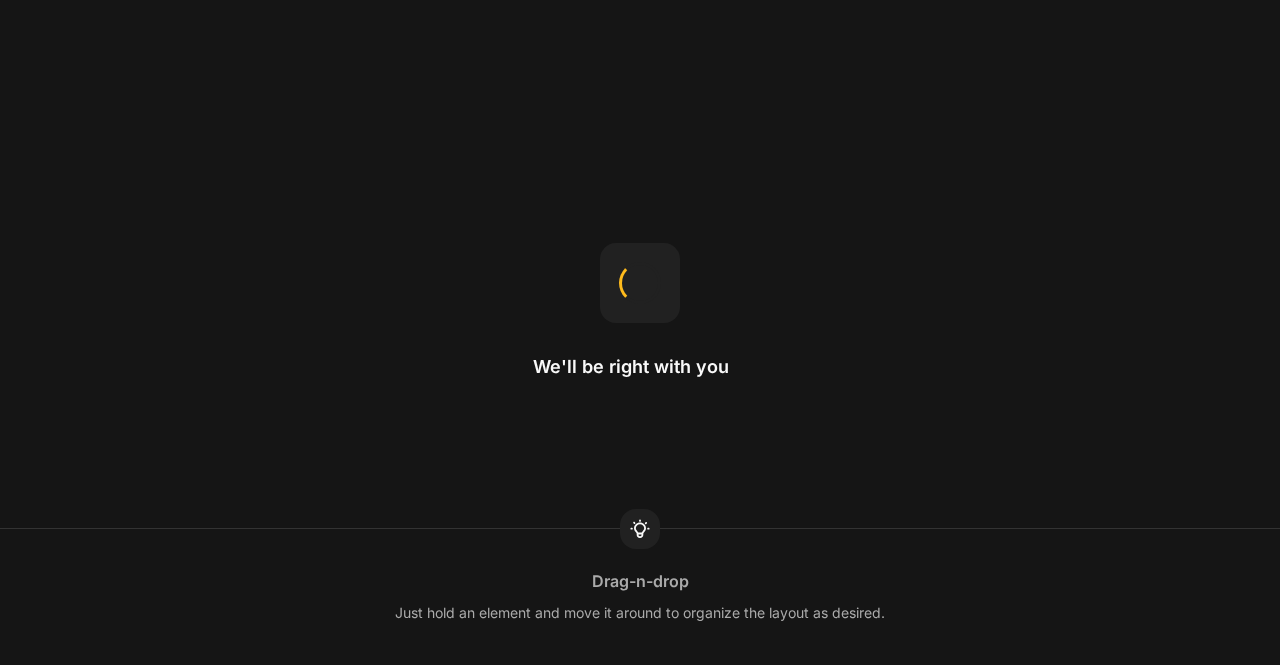 scroll, scrollTop: 0, scrollLeft: 0, axis: both 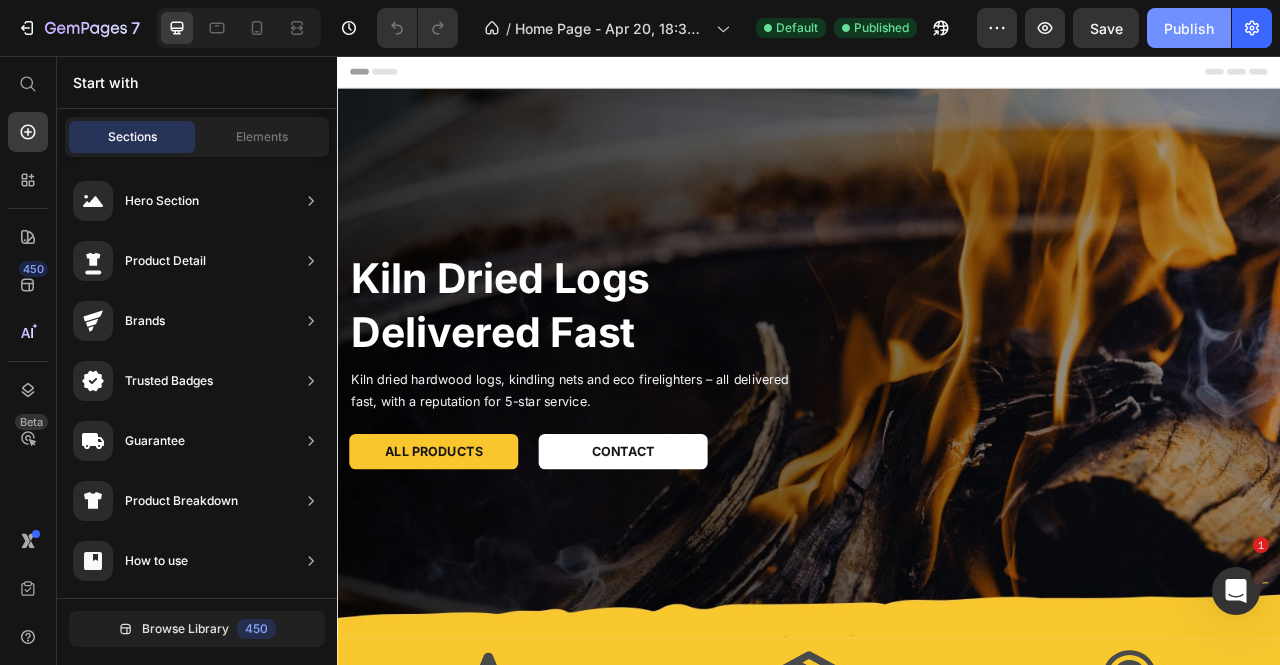 click on "Publish" at bounding box center (1189, 28) 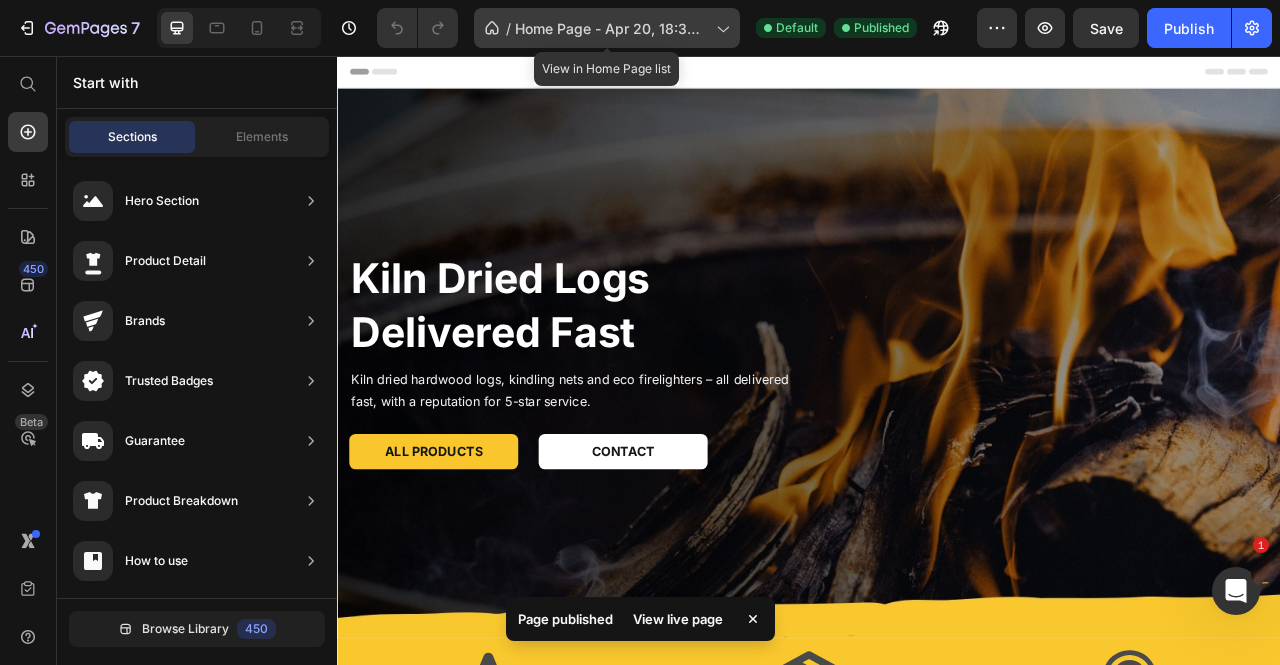 click on "Home Page - Apr 20, 18:30:05" at bounding box center (611, 28) 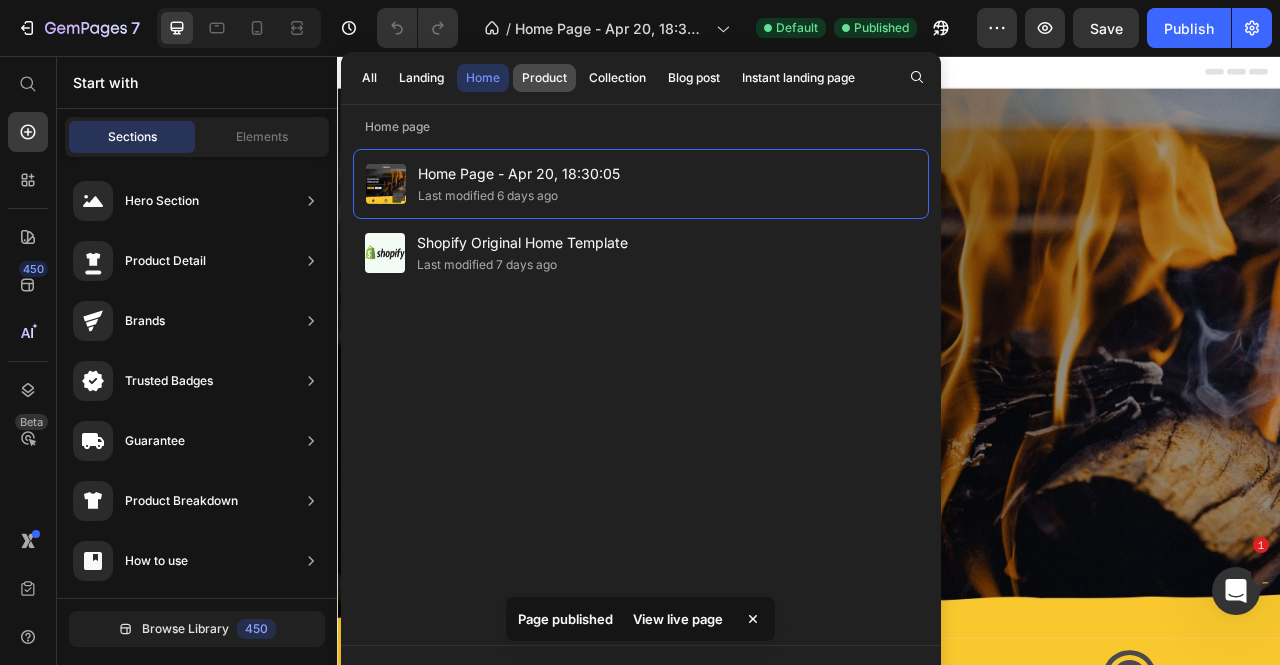 click on "Product" at bounding box center (544, 78) 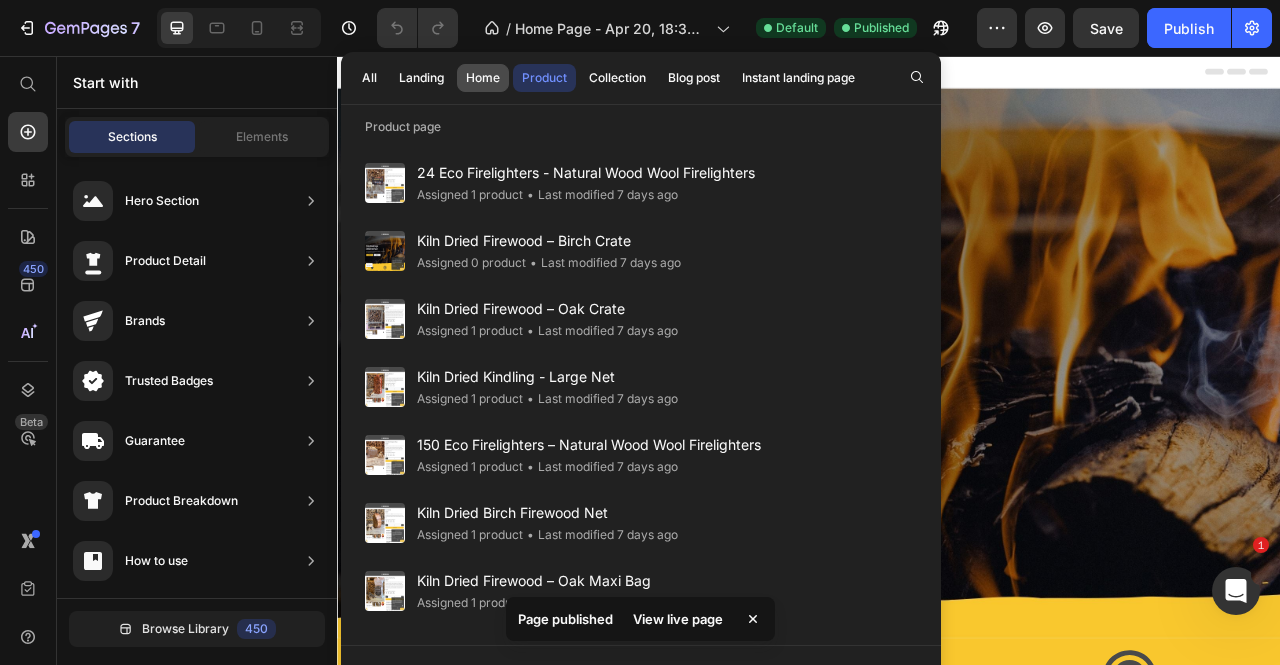 click on "Home" at bounding box center (483, 78) 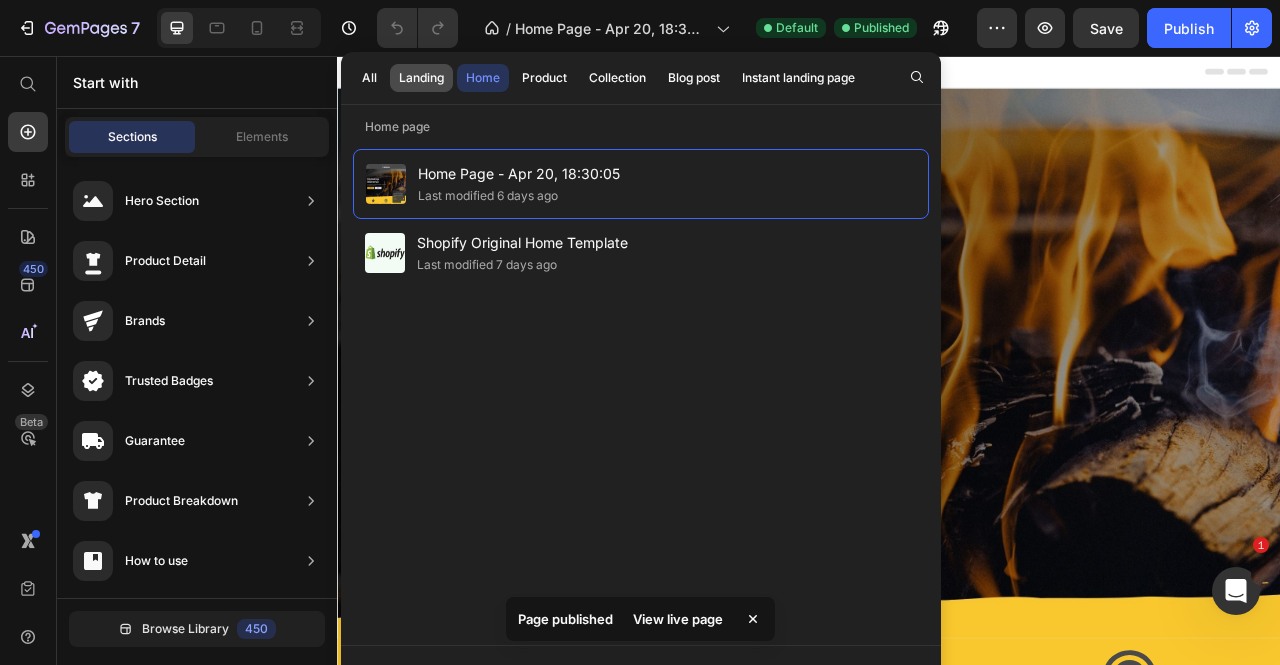 click on "Landing" at bounding box center [421, 78] 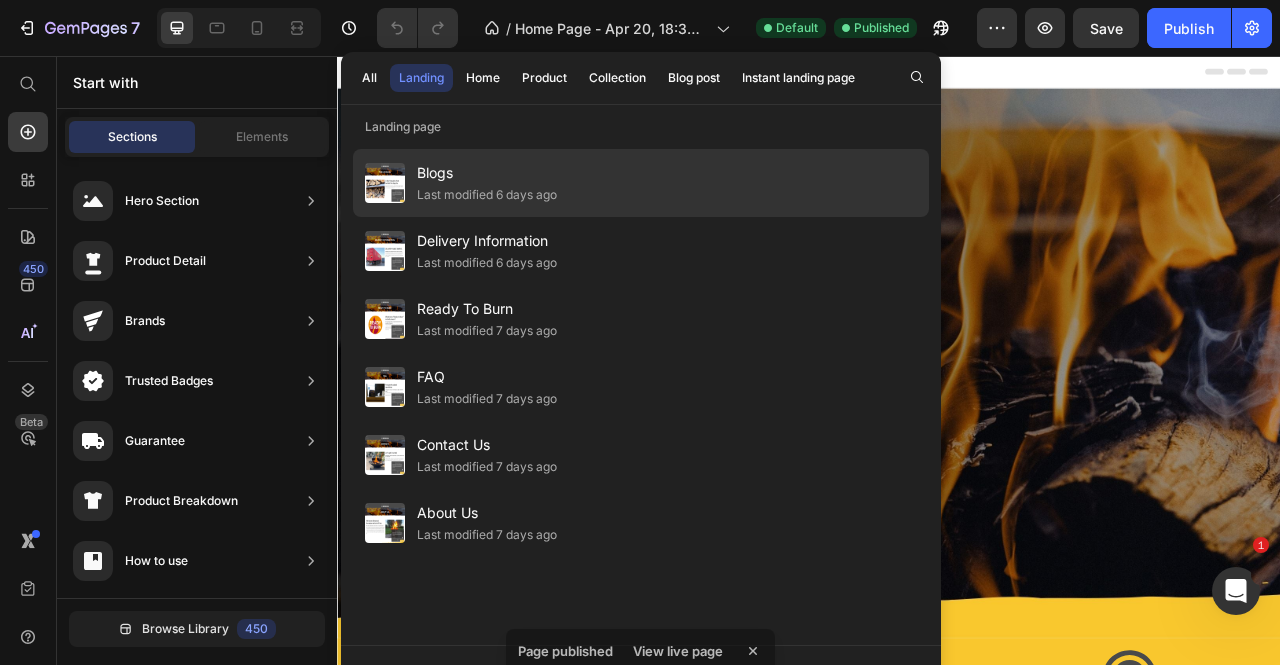 click on "Blogs Last modified [TIME_PERIOD]" 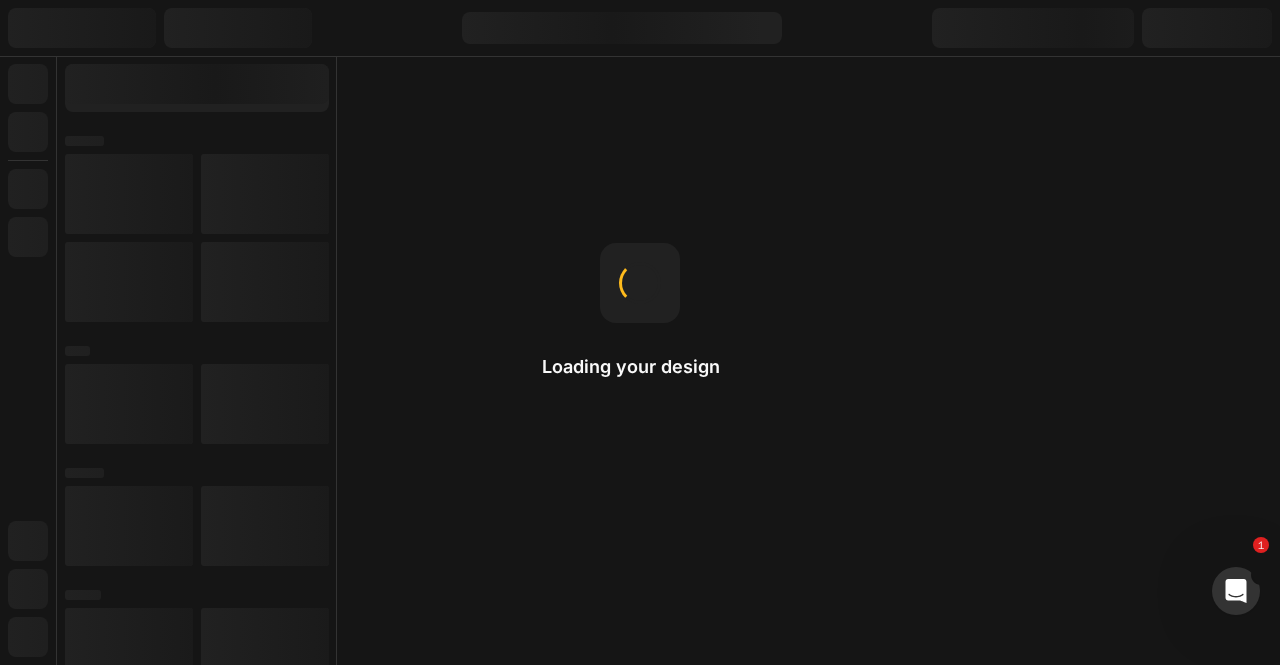 scroll, scrollTop: 0, scrollLeft: 0, axis: both 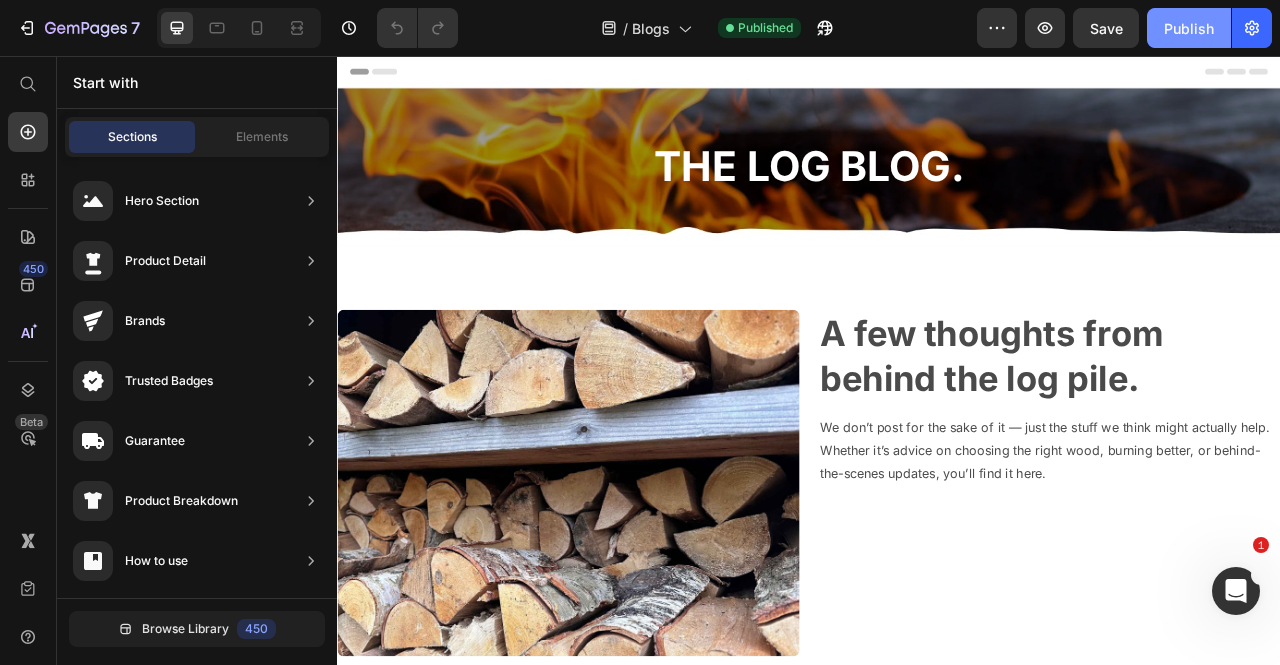 click on "Publish" at bounding box center [1189, 28] 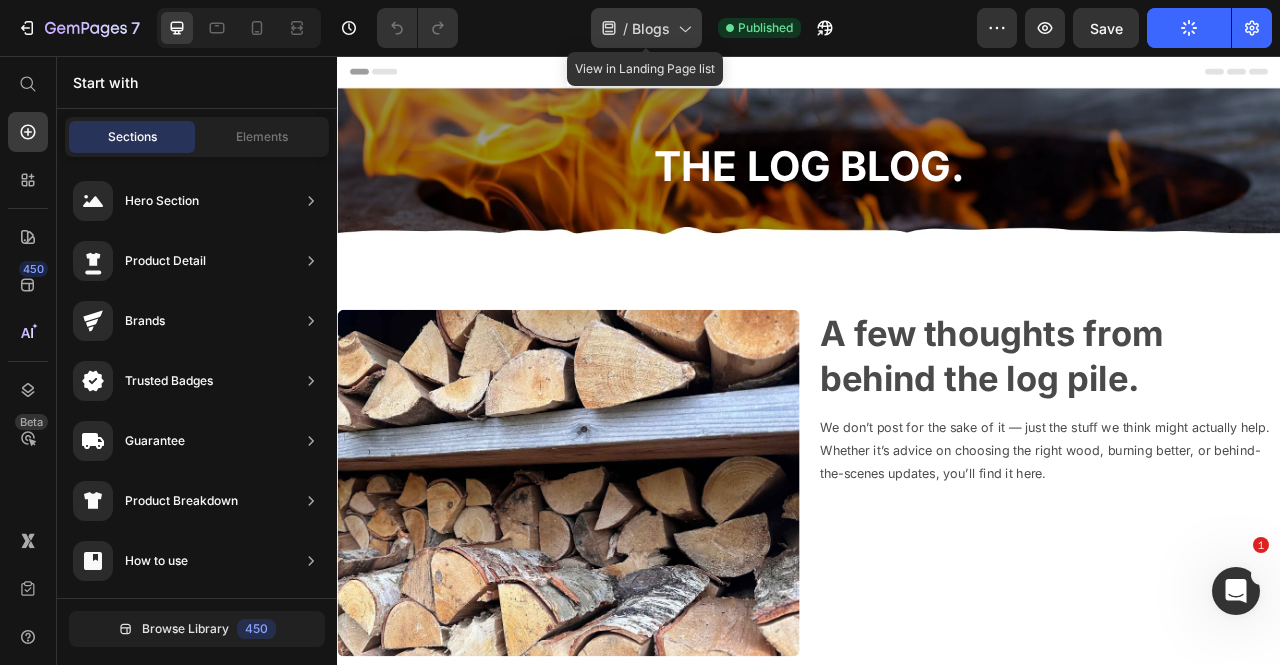 click on "Blogs" at bounding box center [651, 28] 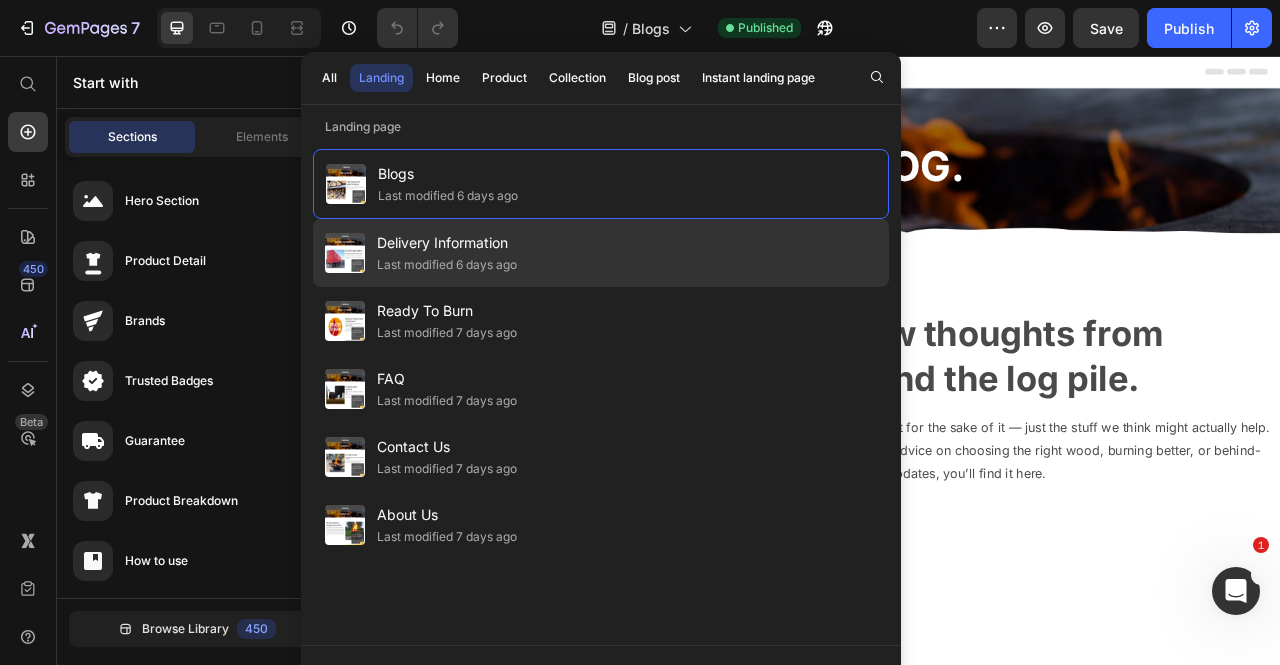 click on "Delivery Information Last modified [TIME_PERIOD]" 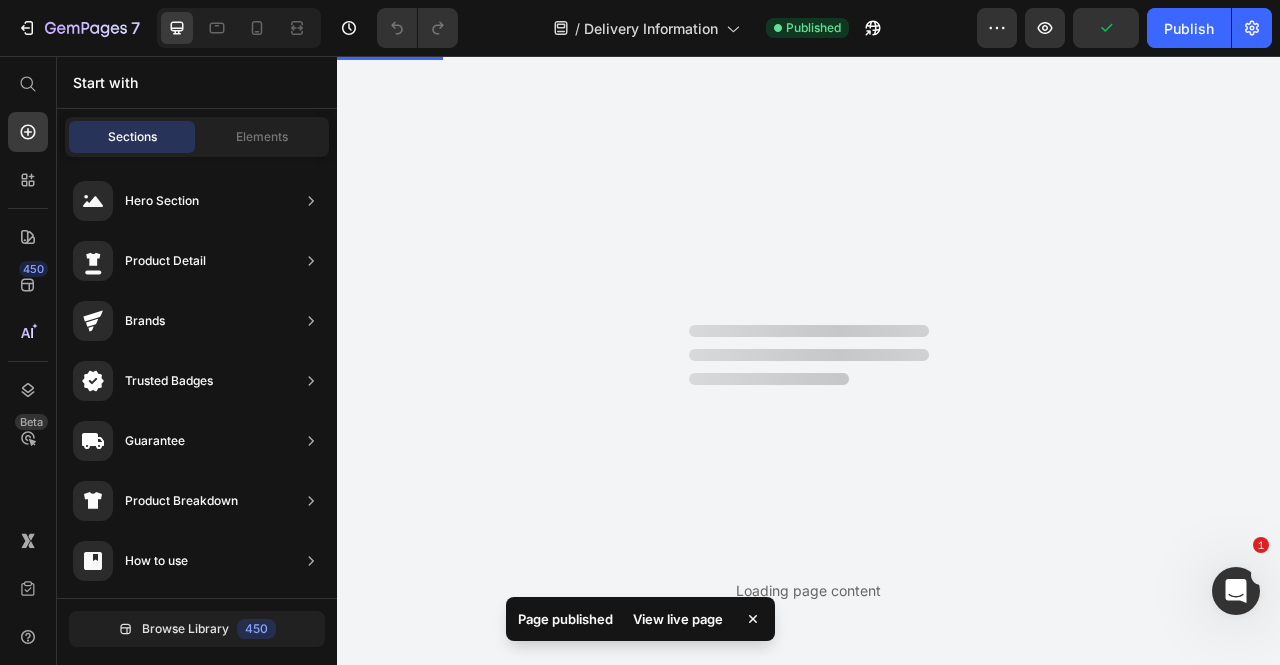 scroll, scrollTop: 0, scrollLeft: 0, axis: both 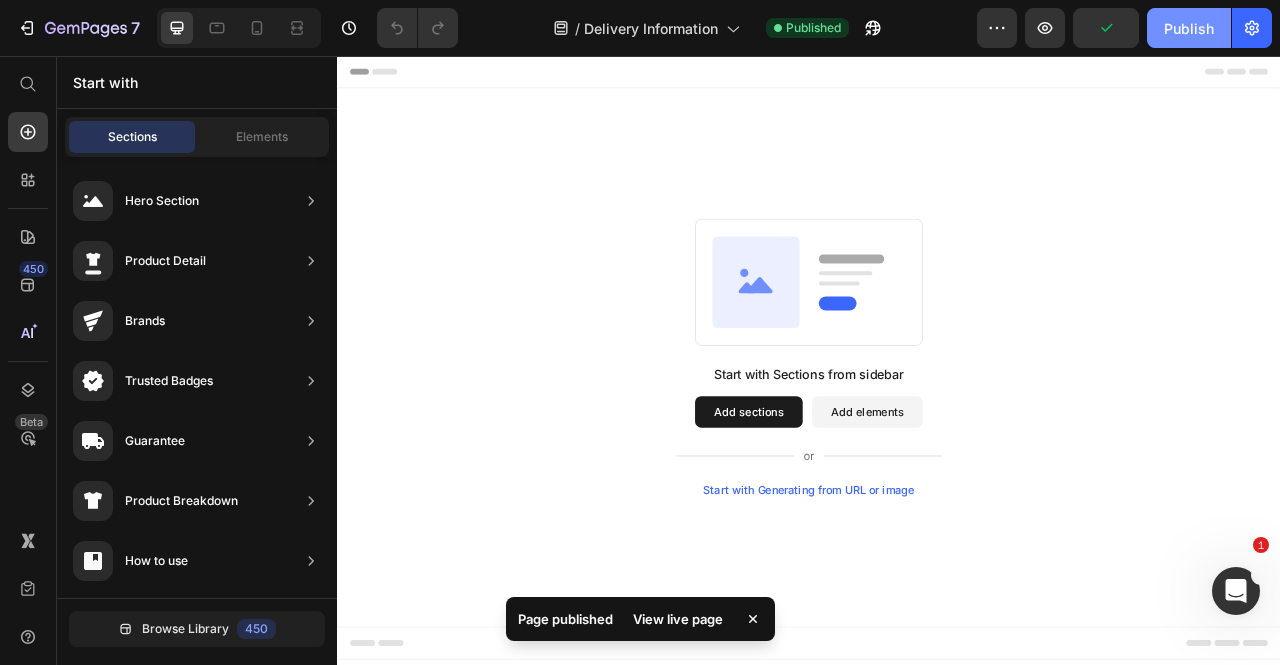 click on "Publish" at bounding box center (1189, 28) 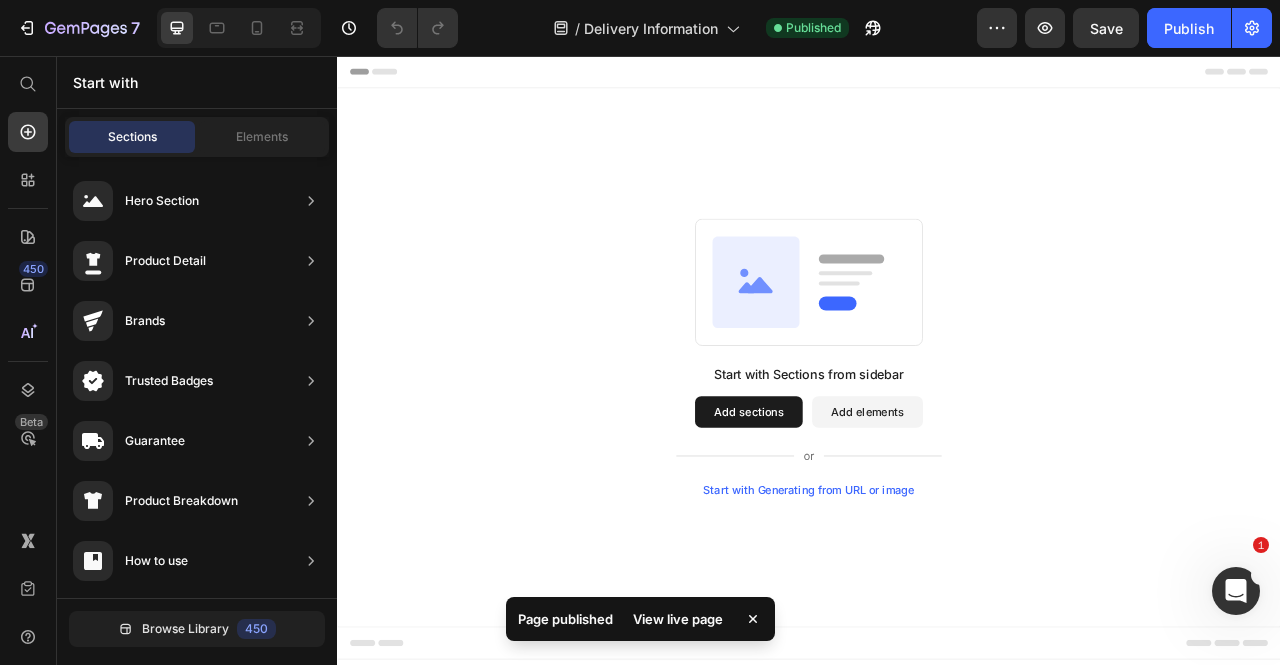 click on "Start with Sections from sidebar Add sections Add elements Start with Generating from URL or image" at bounding box center (937, 440) 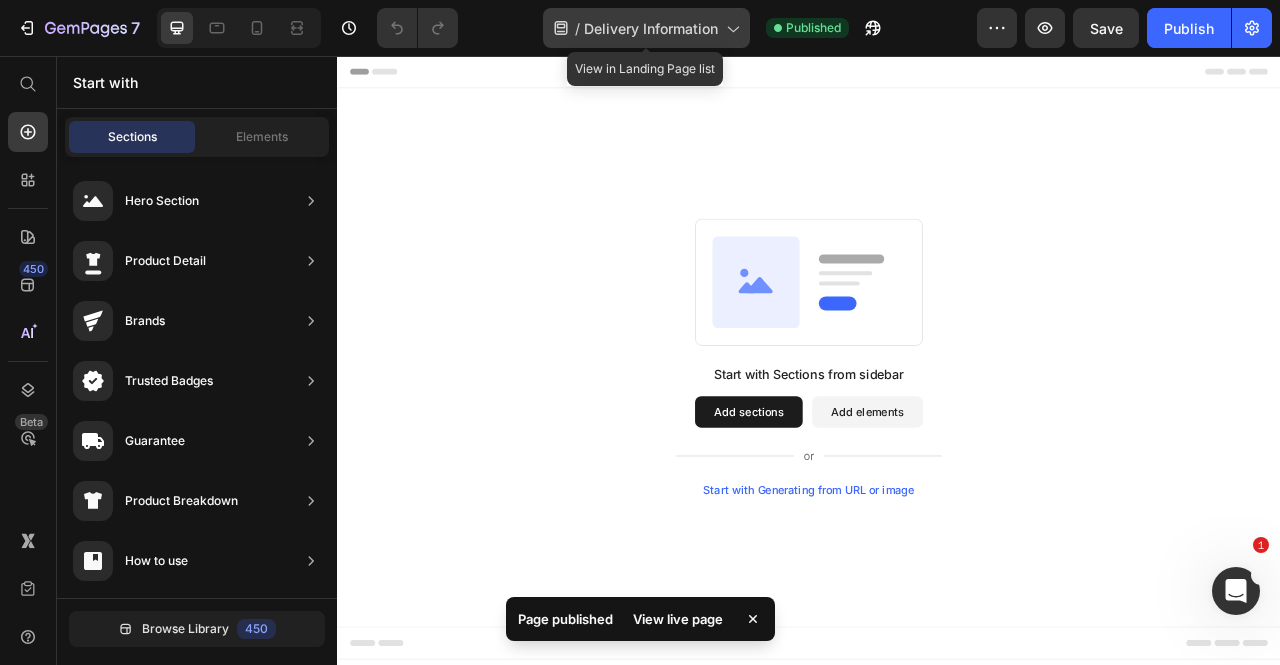 click on "Delivery Information" at bounding box center (651, 28) 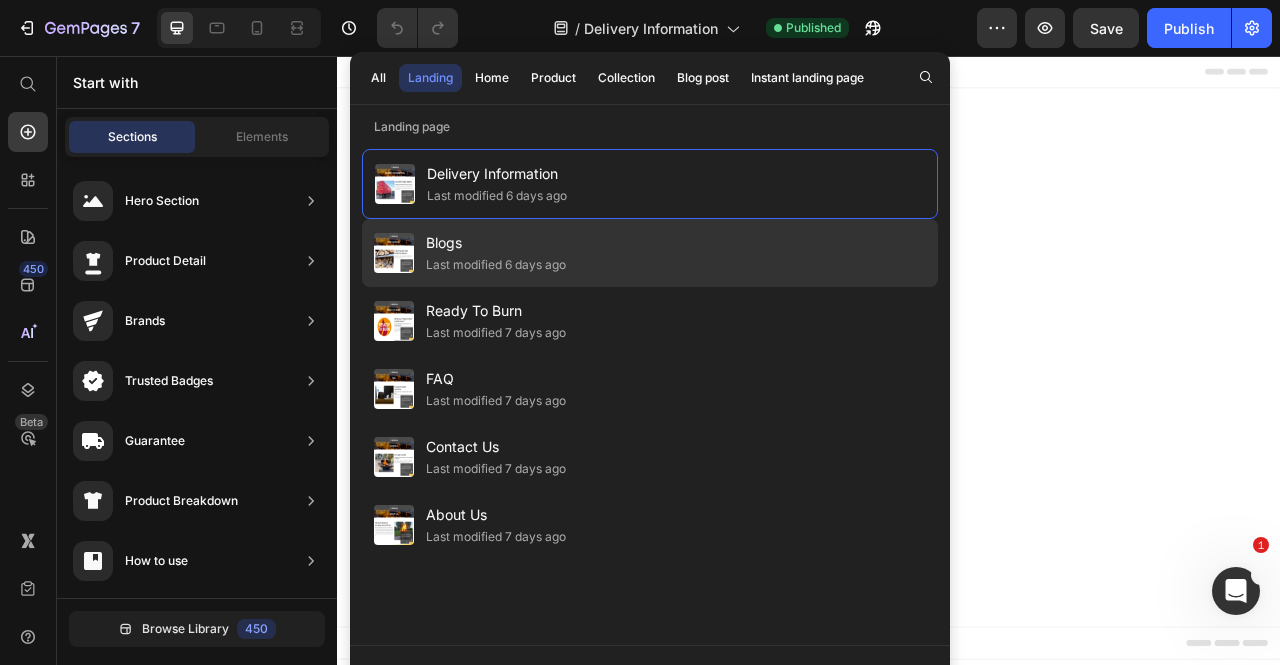 click on "Last modified 6 days ago" 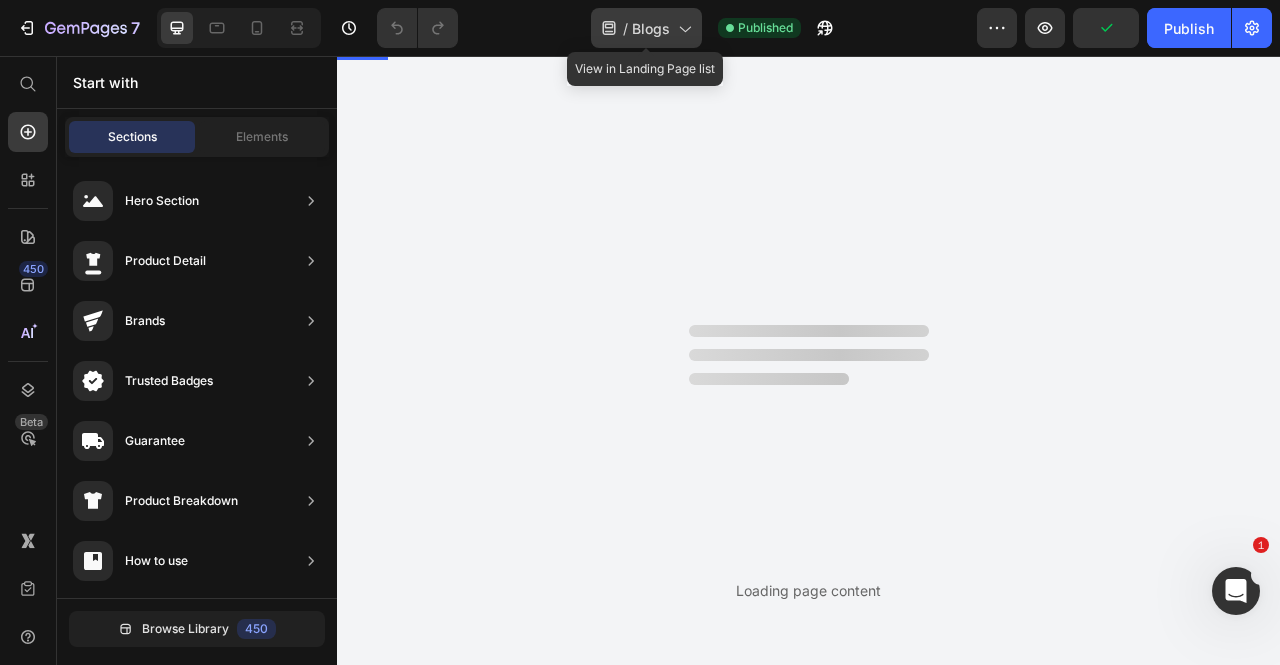 scroll, scrollTop: 0, scrollLeft: 0, axis: both 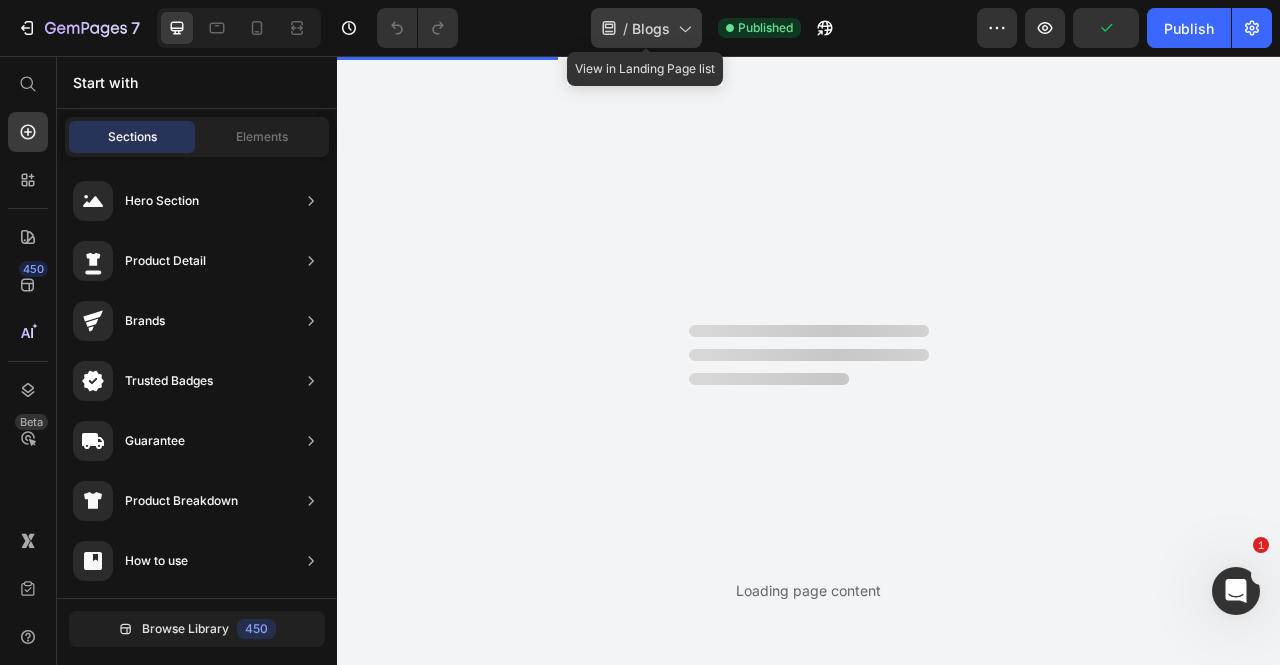 click on "Blogs" at bounding box center [651, 28] 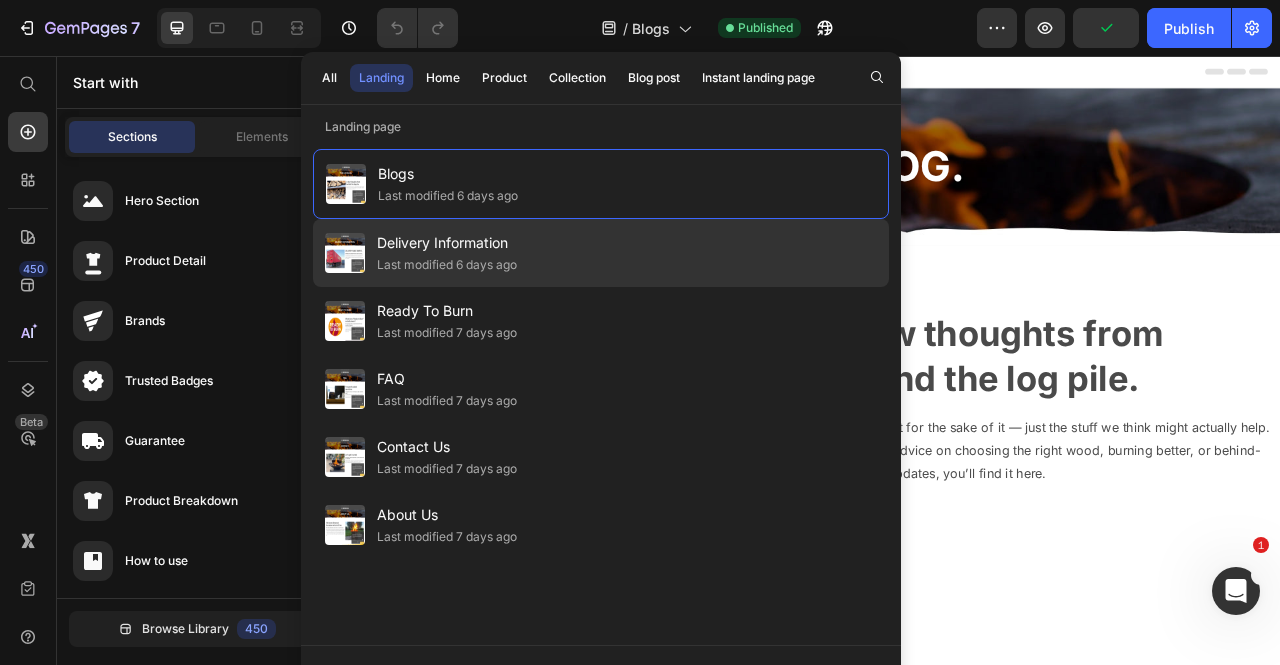 click on "Delivery Information Last modified [TIME_PERIOD]" 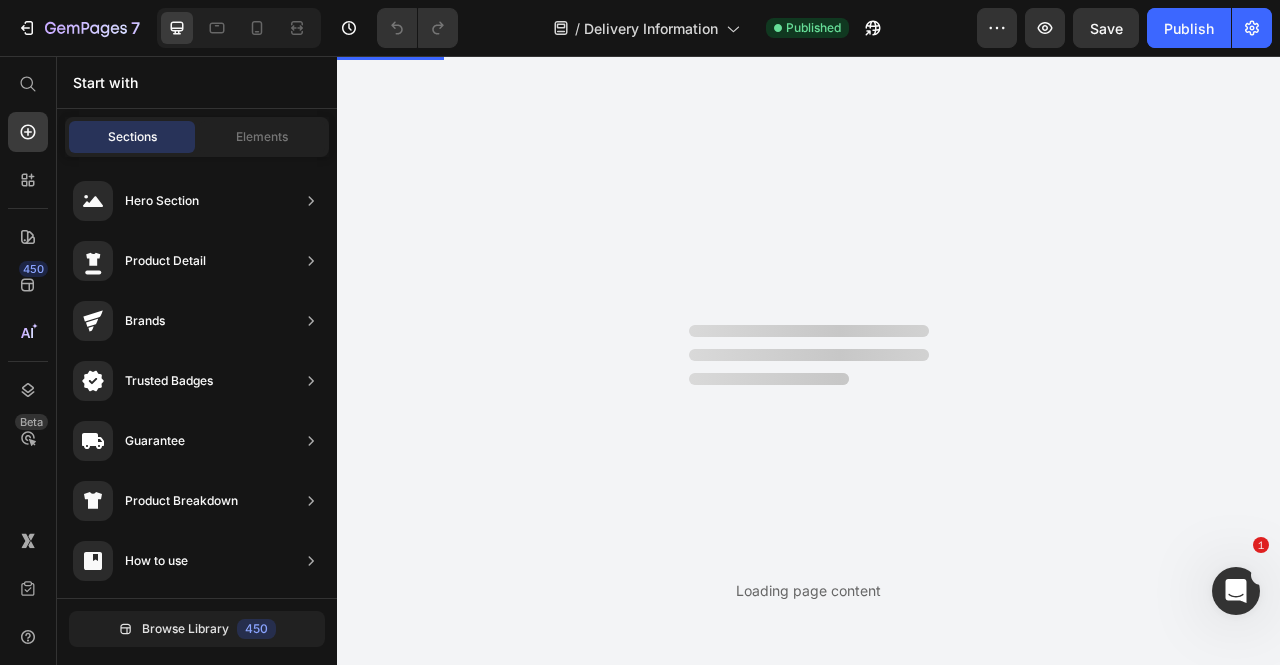 scroll, scrollTop: 0, scrollLeft: 0, axis: both 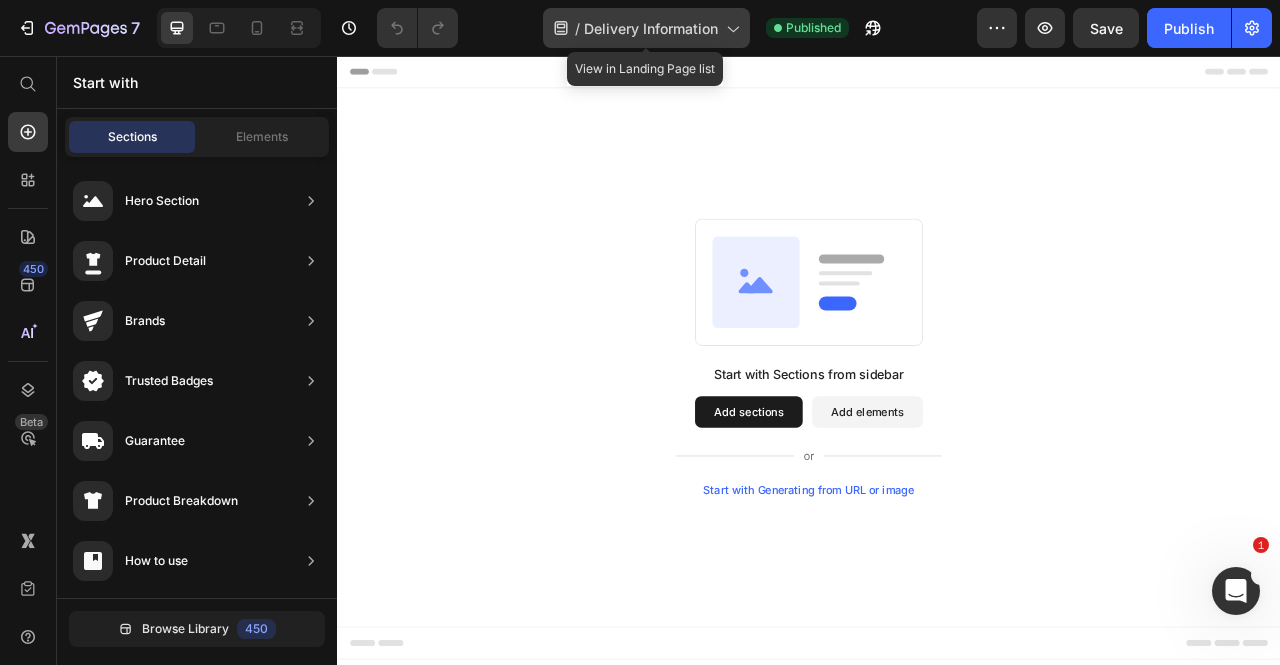 click on "Delivery Information" at bounding box center [651, 28] 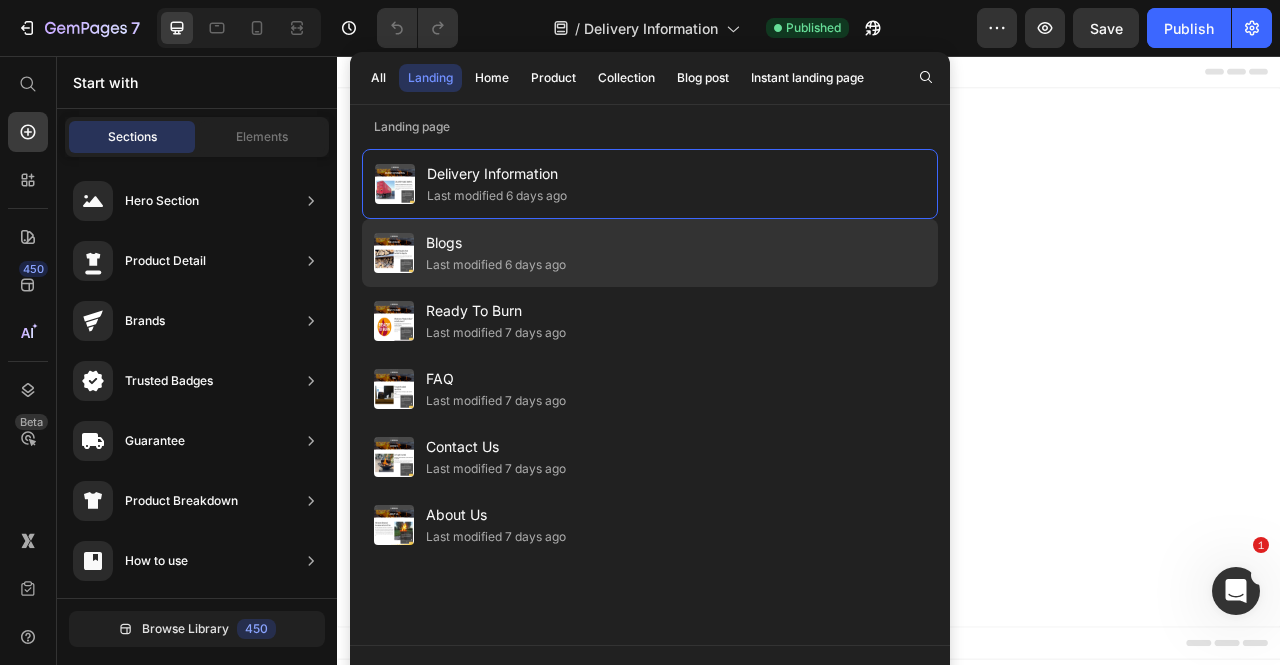 click on "Blogs" at bounding box center (496, 243) 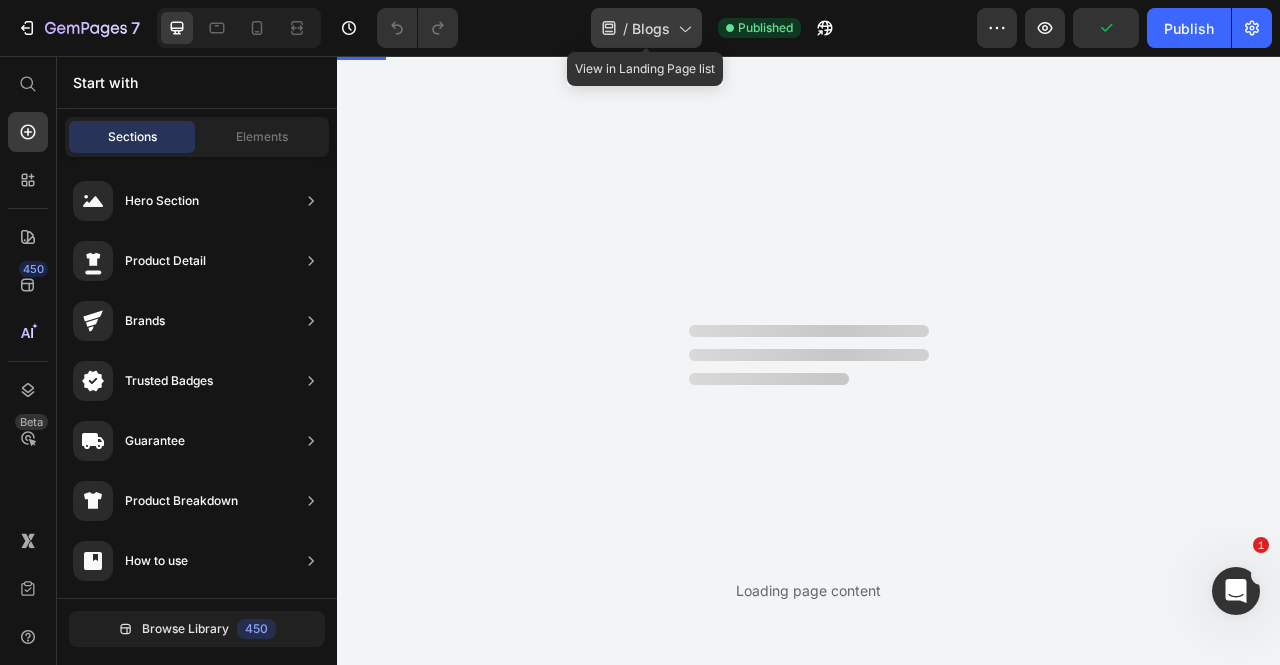 scroll, scrollTop: 0, scrollLeft: 0, axis: both 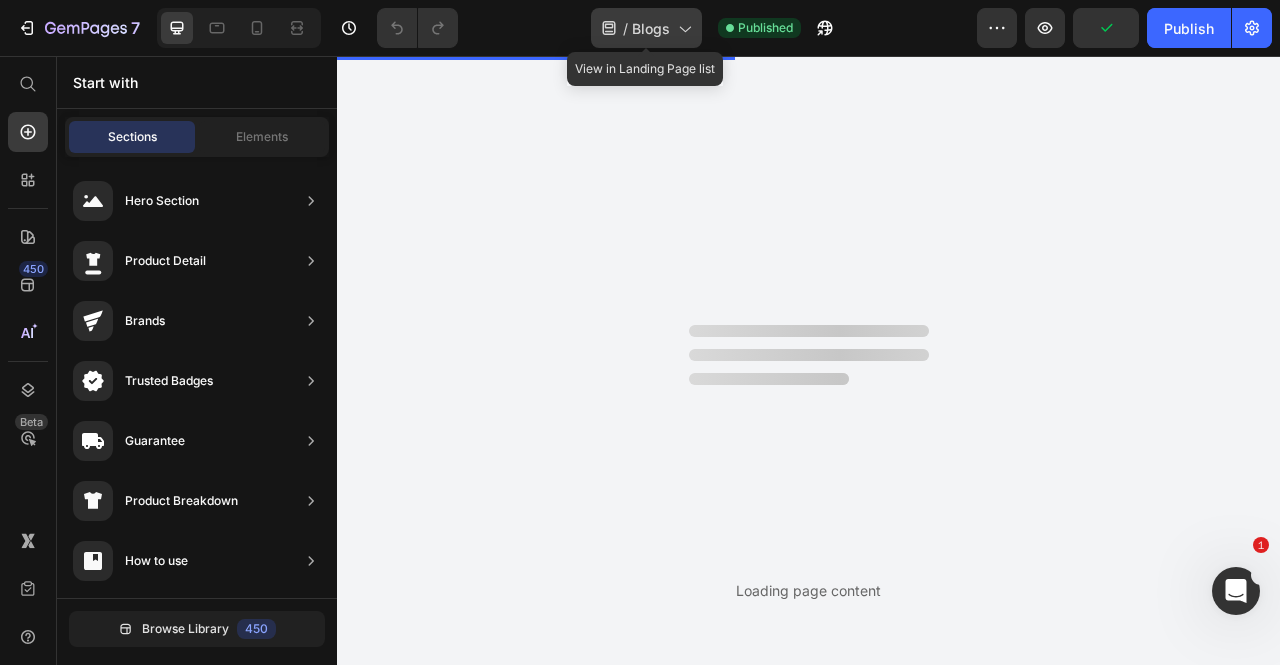 click on "Blogs" at bounding box center (651, 28) 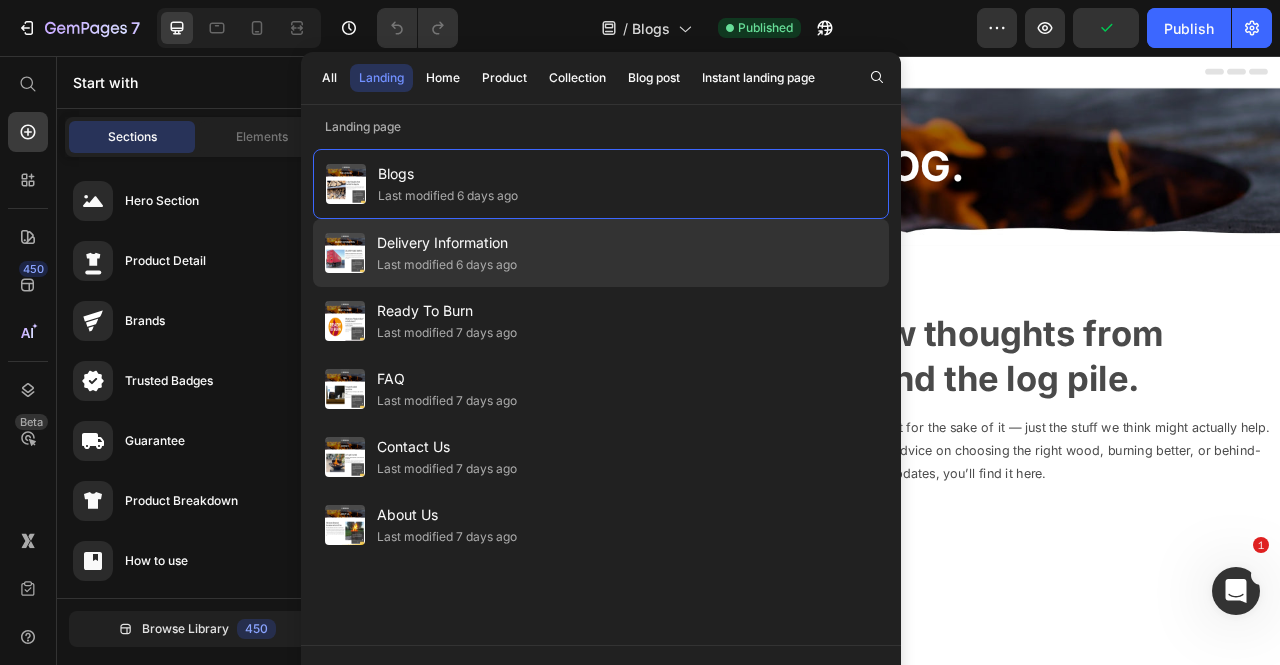 click on "Delivery Information Last modified [TIME_PERIOD]" 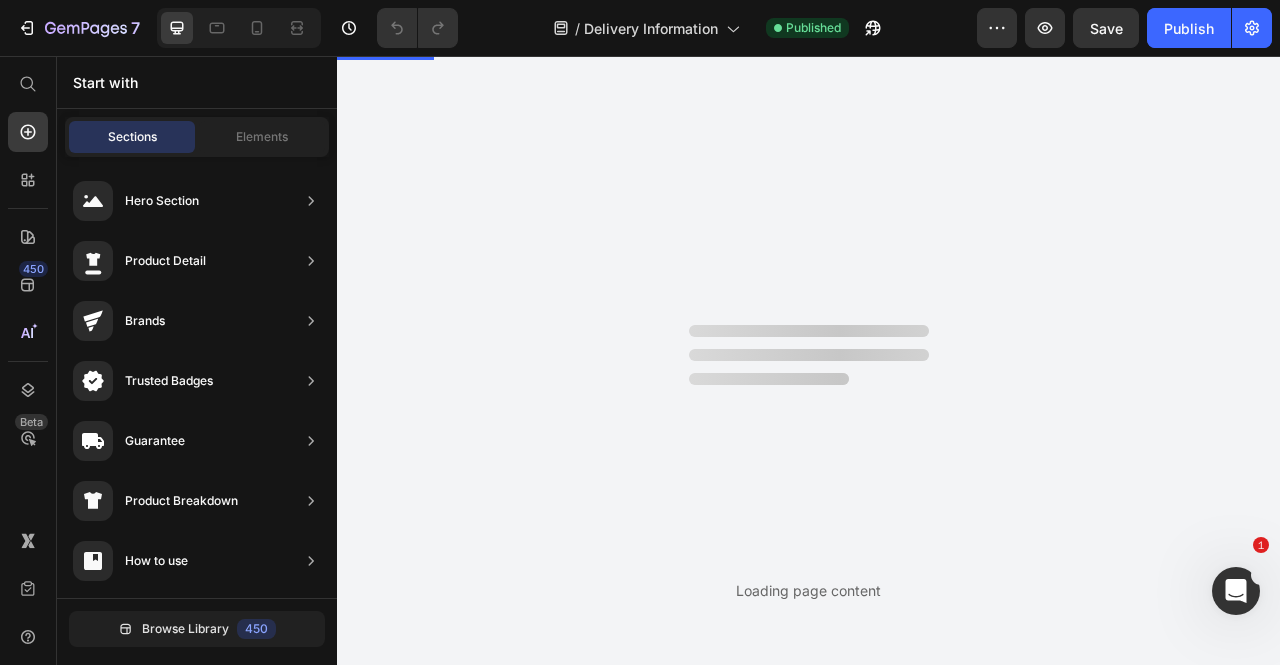 scroll, scrollTop: 0, scrollLeft: 0, axis: both 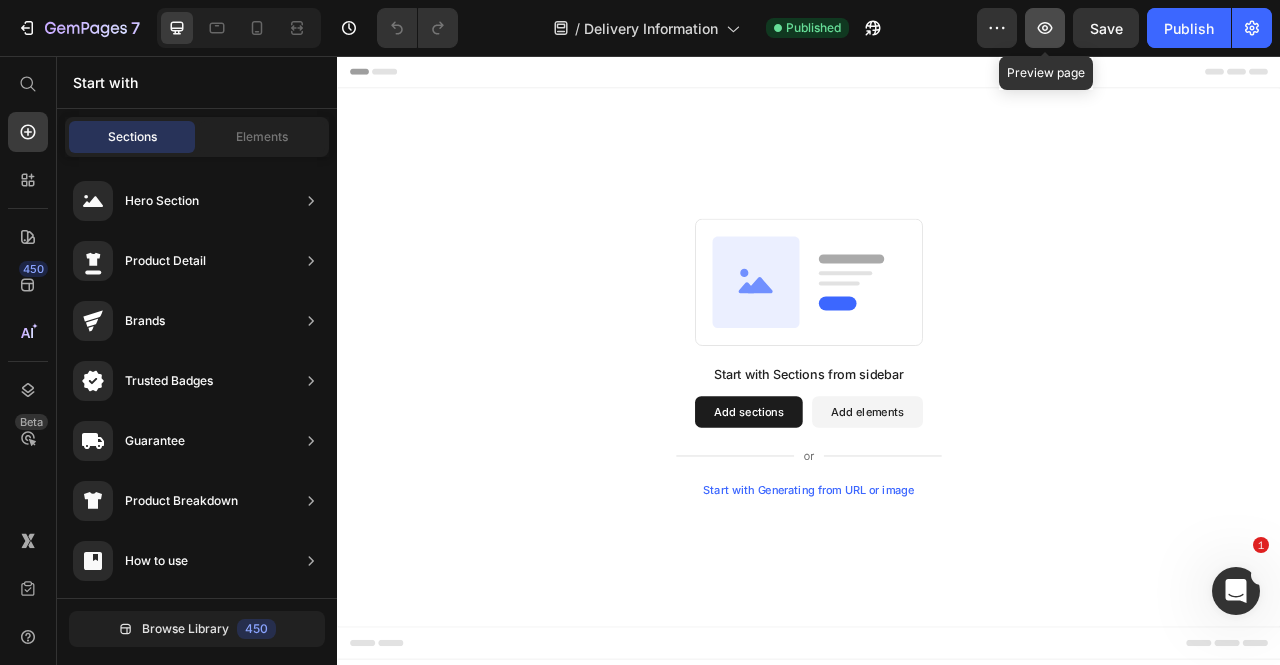 click 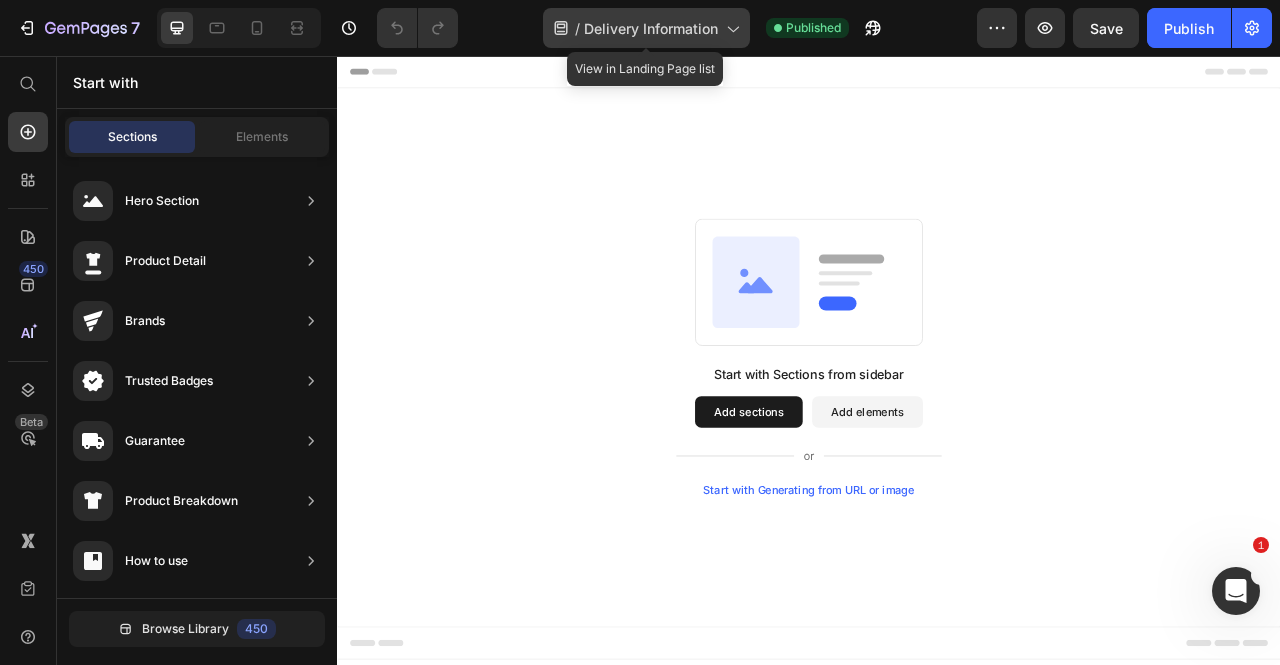 click on "Delivery Information" at bounding box center [651, 28] 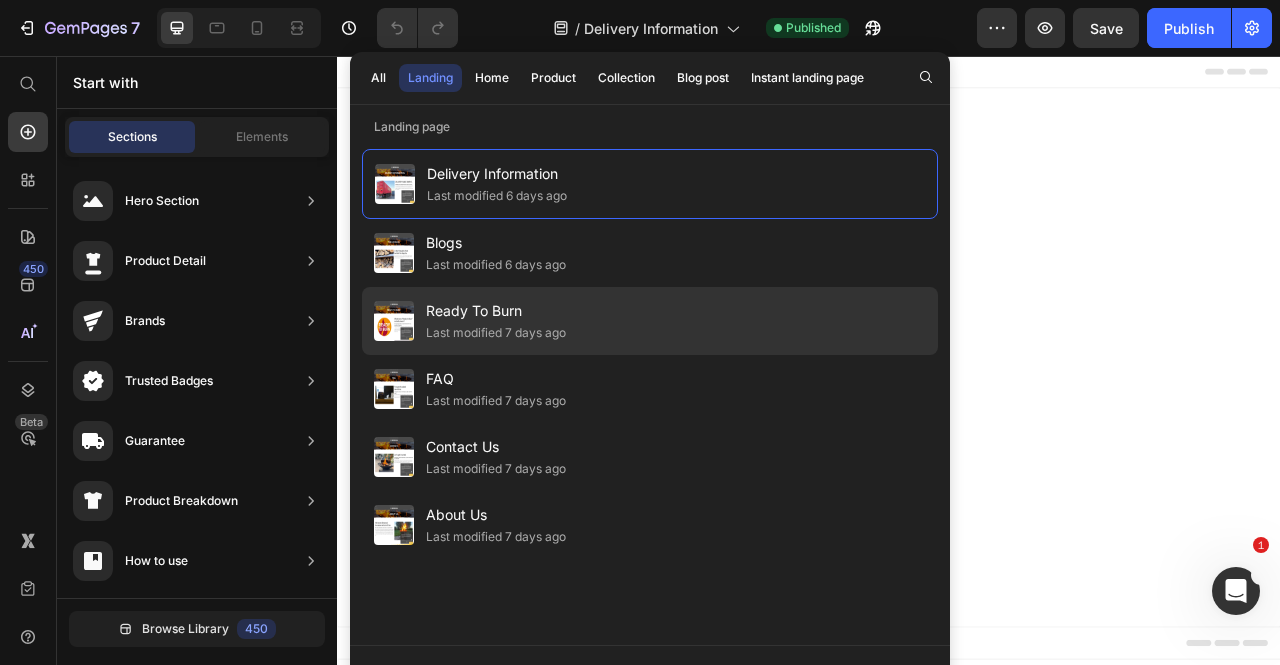click on "Ready To Burn Last modified [TIME_PERIOD]" 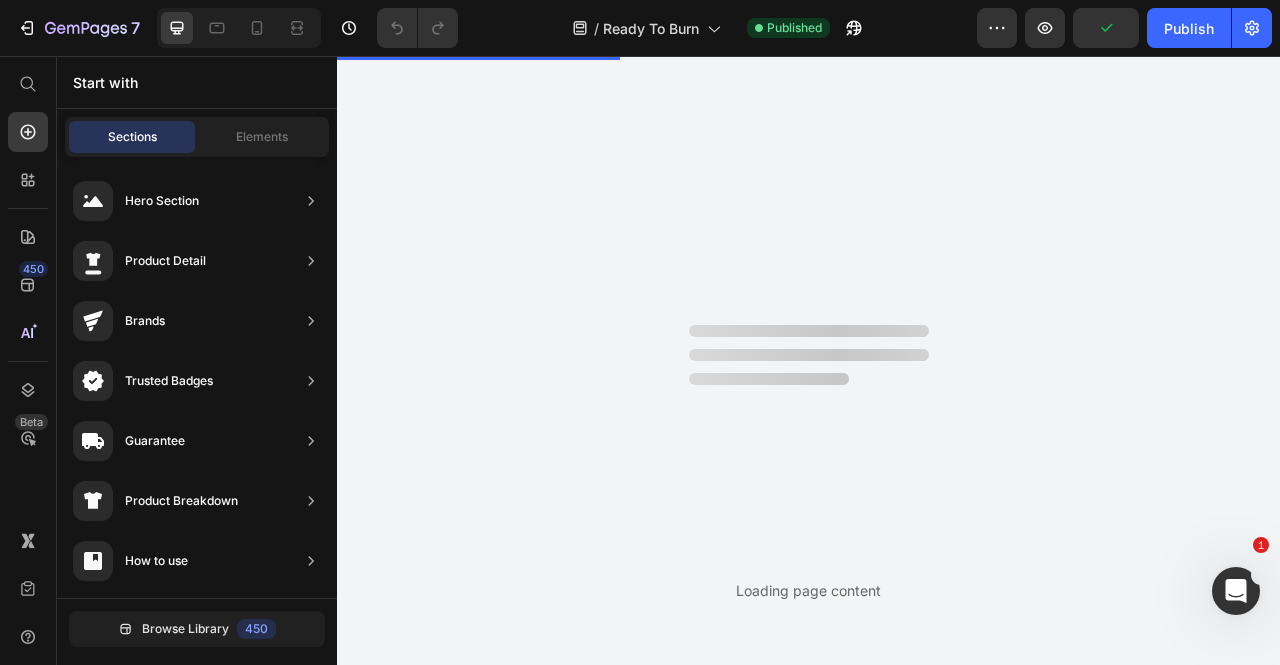 scroll, scrollTop: 0, scrollLeft: 0, axis: both 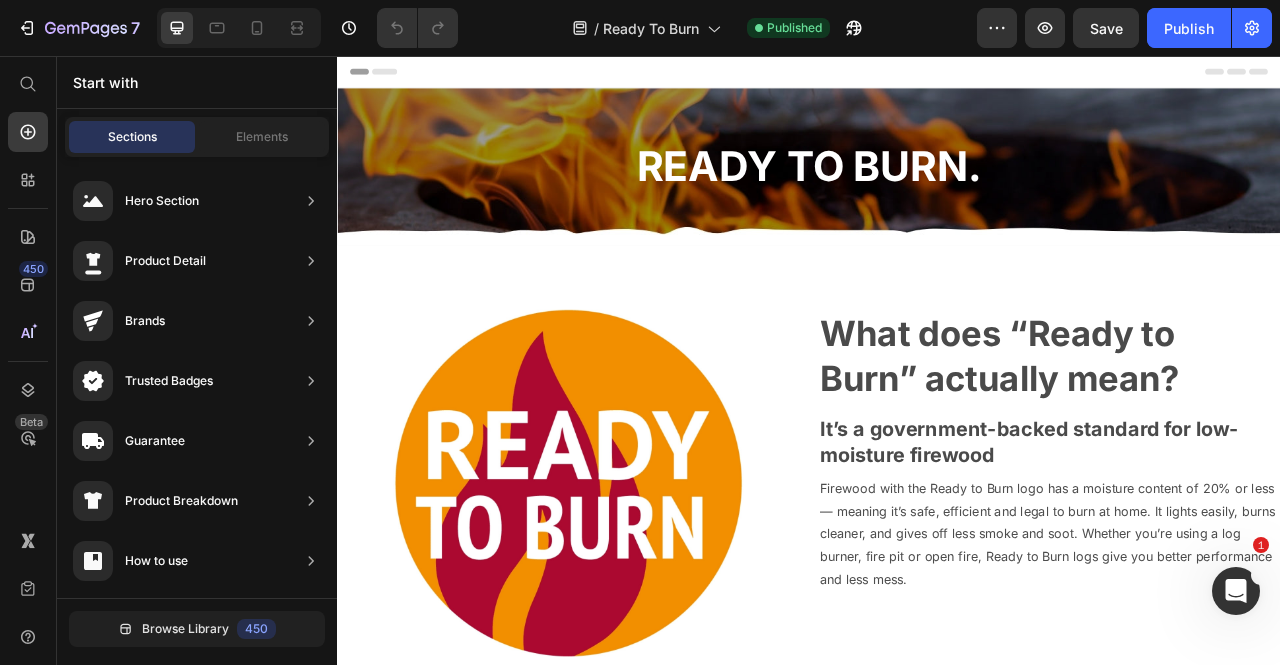 click on "[NUMBER] Version history  /  Ready To Burn Published Preview  Save   Publish" 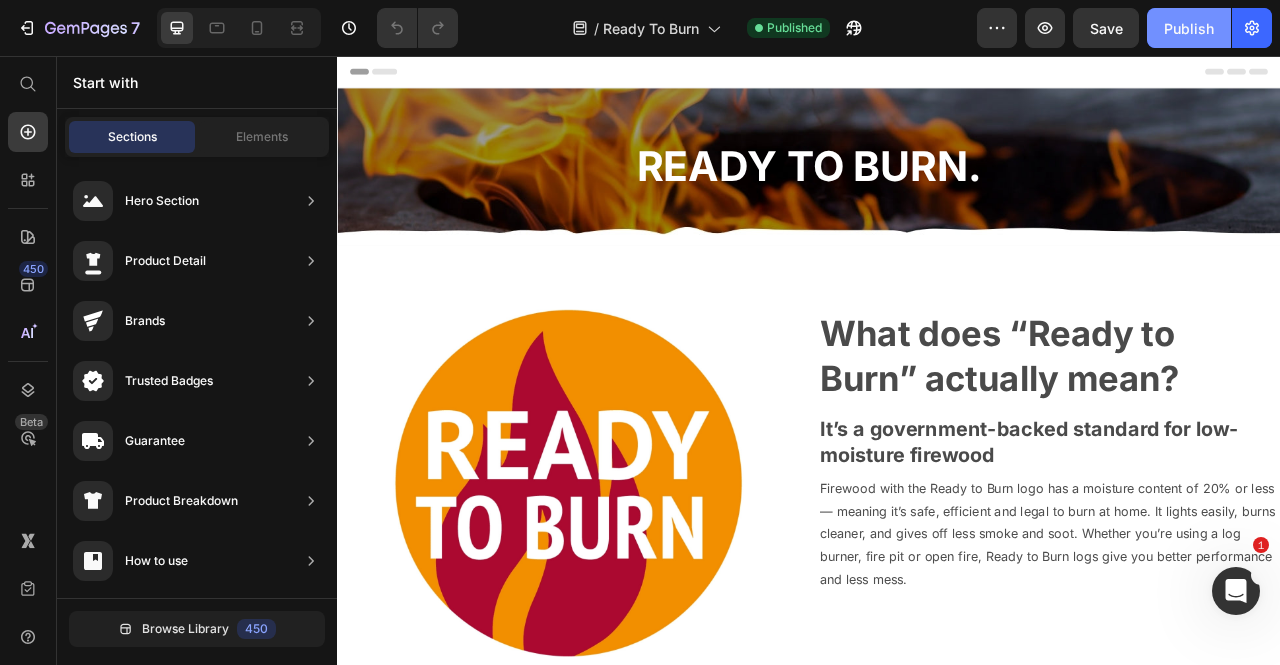 click on "Publish" 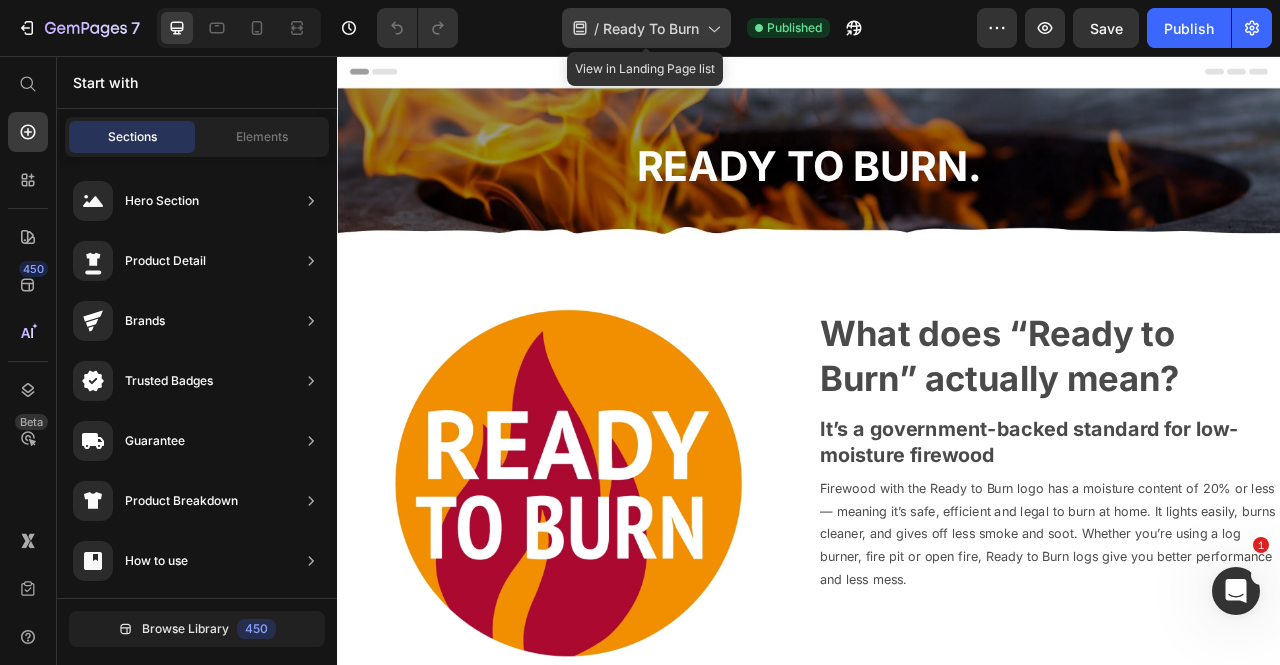 click on "/  Ready To Burn" 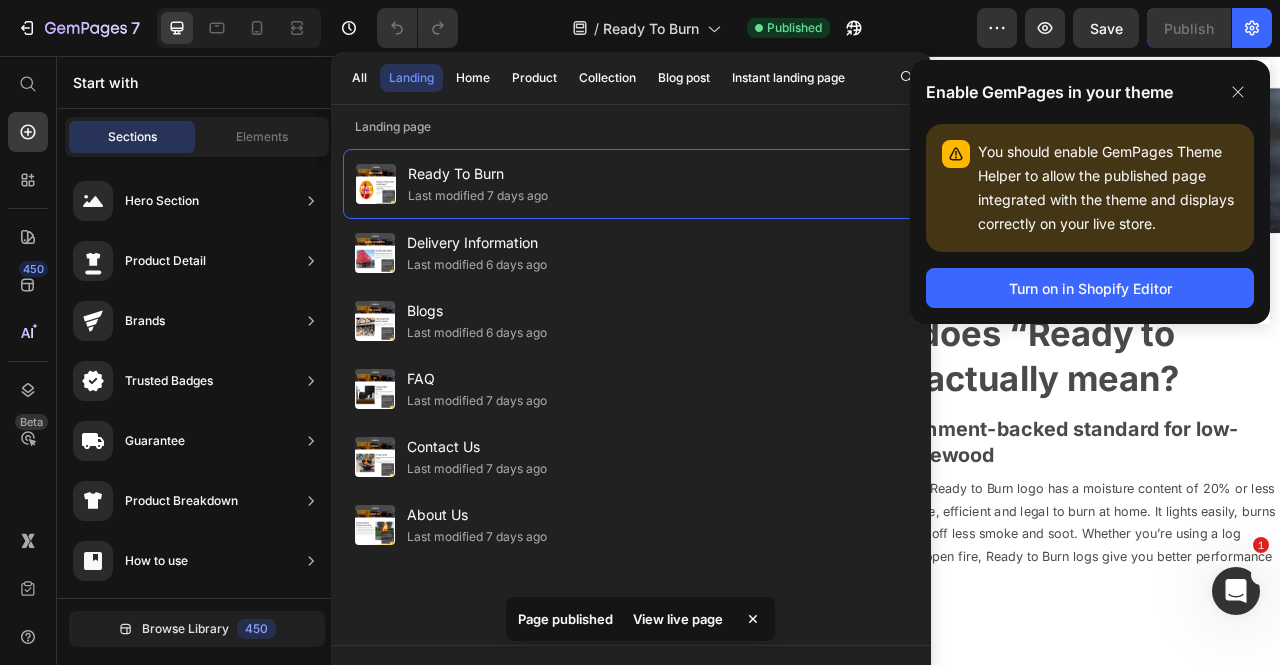 click on "Enable GemPages in your theme You should enable GemPages Theme Helper to allow the published page integrated with the theme and displays correctly on your live store. Turn on in Shopify Editor" 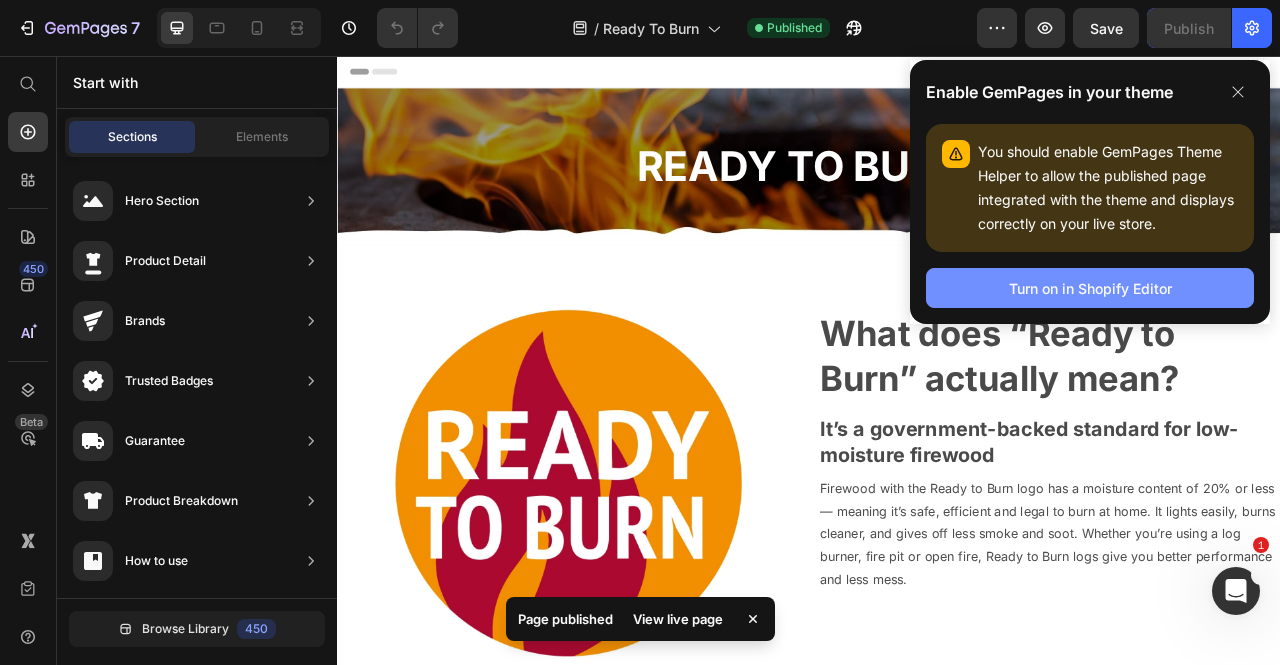 click on "Turn on in Shopify Editor" at bounding box center [1090, 288] 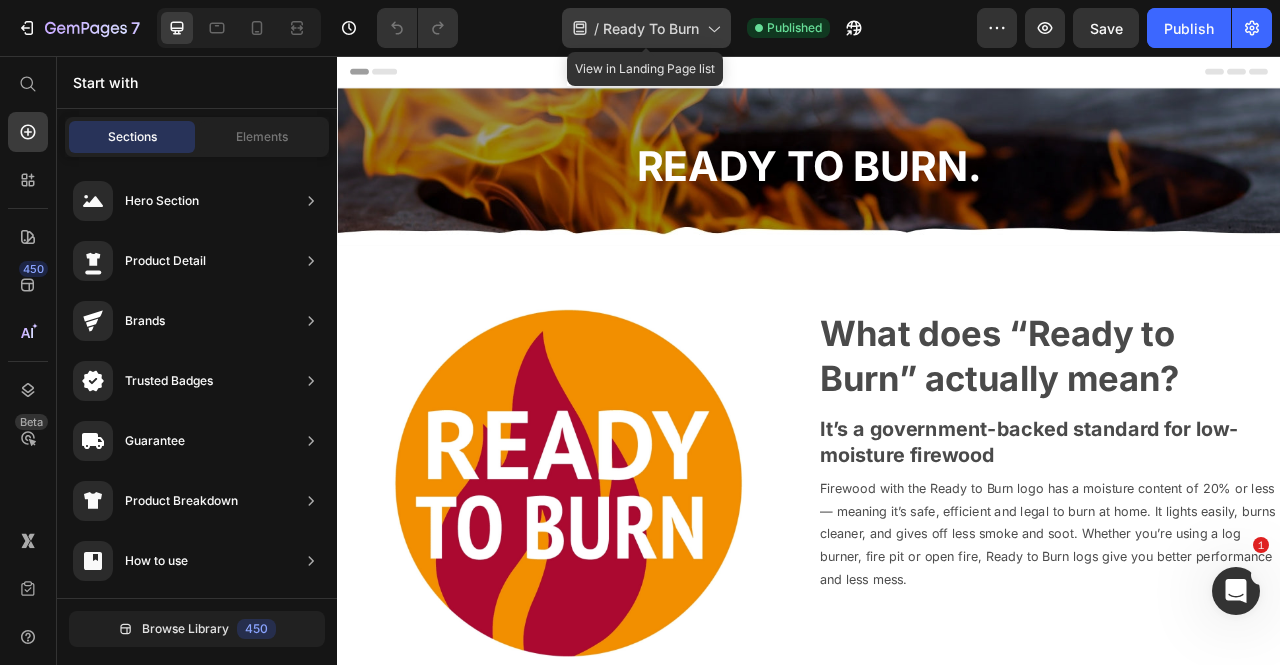 click on "Ready To Burn" at bounding box center [651, 28] 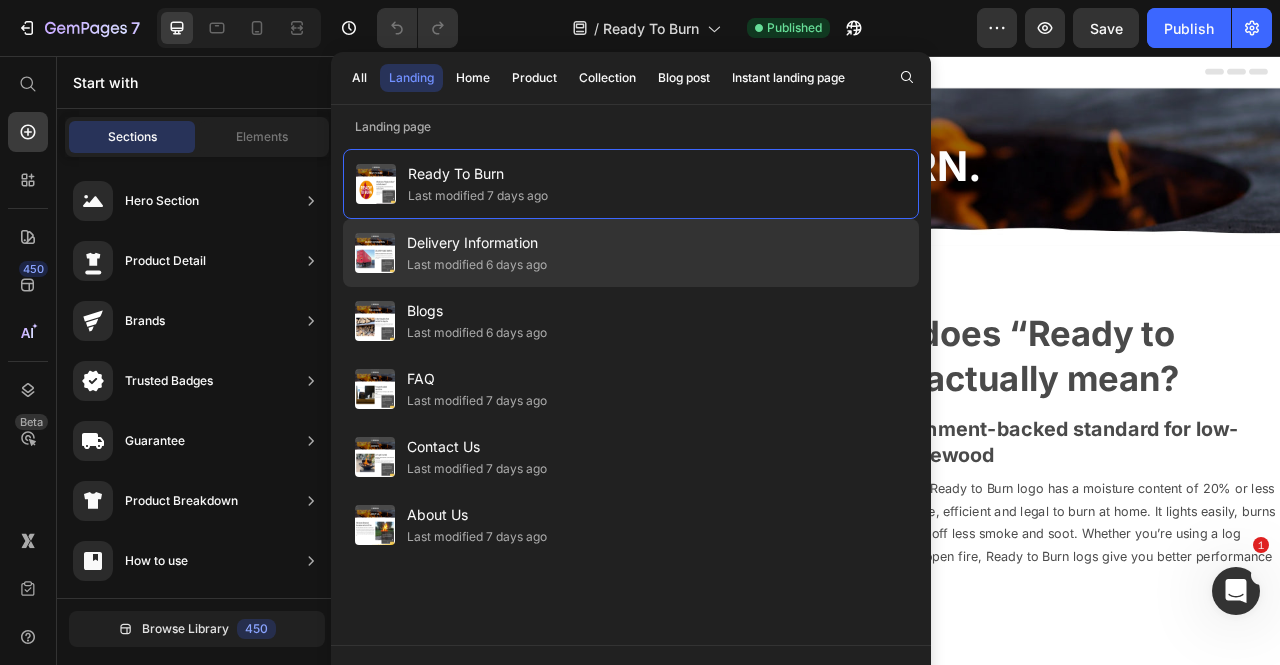 click on "Delivery Information" at bounding box center (477, 243) 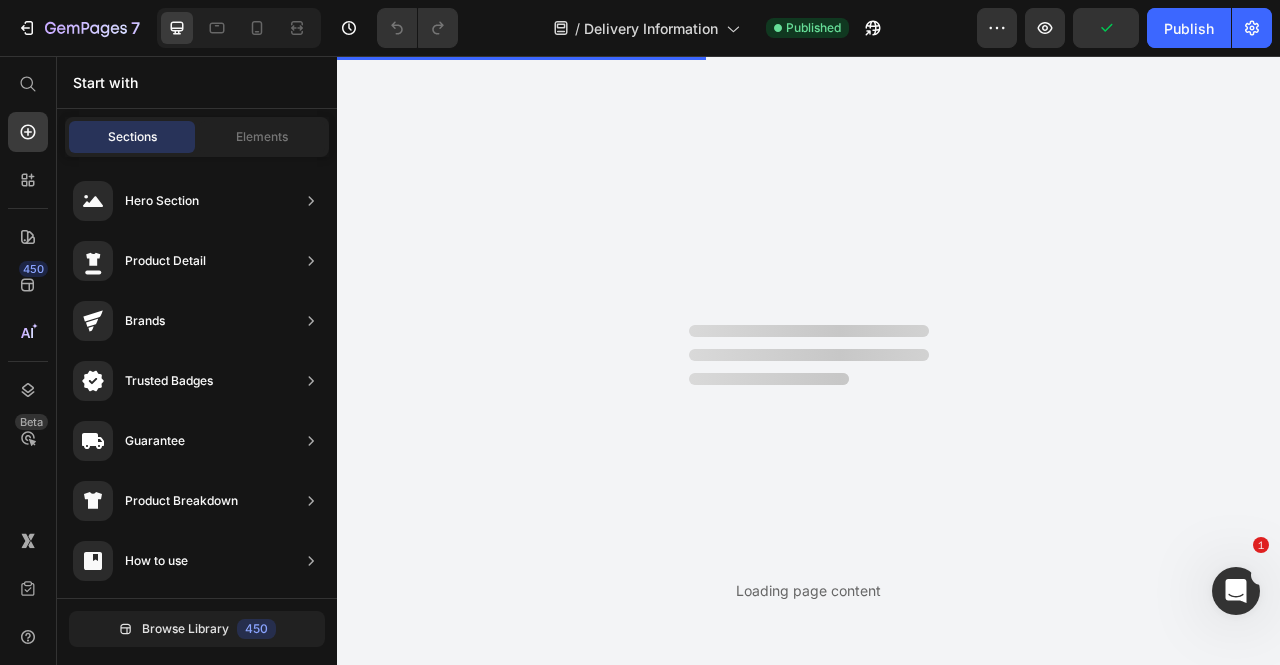 scroll, scrollTop: 0, scrollLeft: 0, axis: both 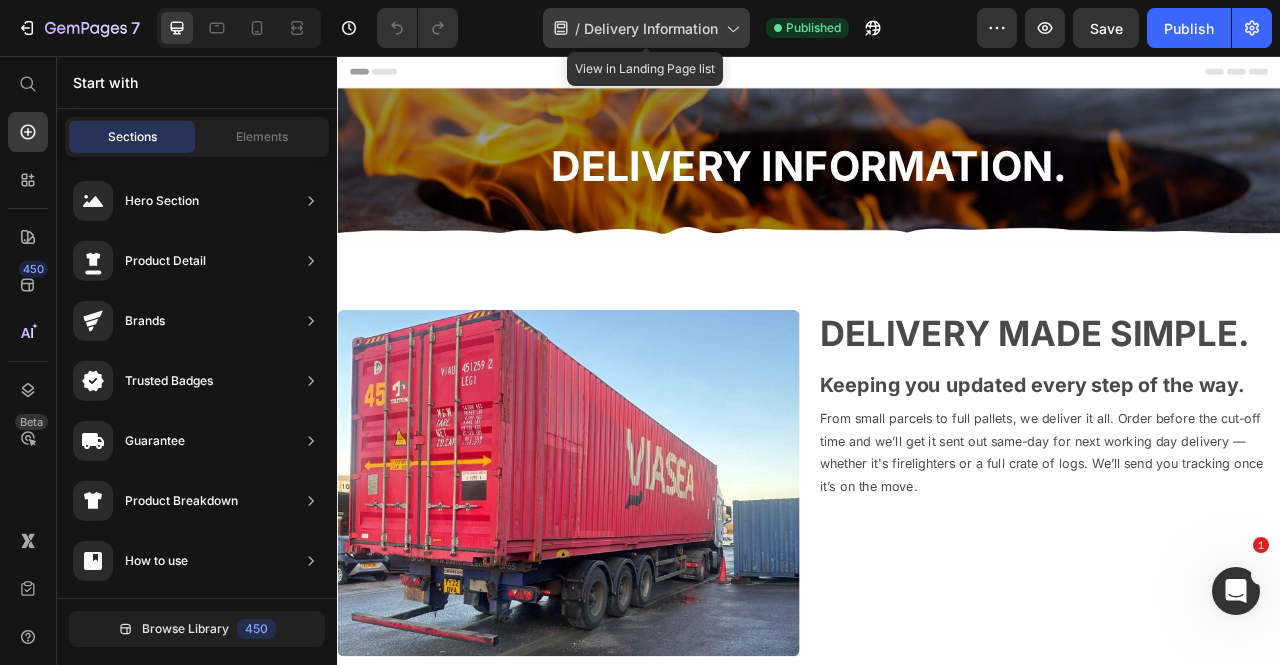 click on "Delivery Information" at bounding box center (651, 28) 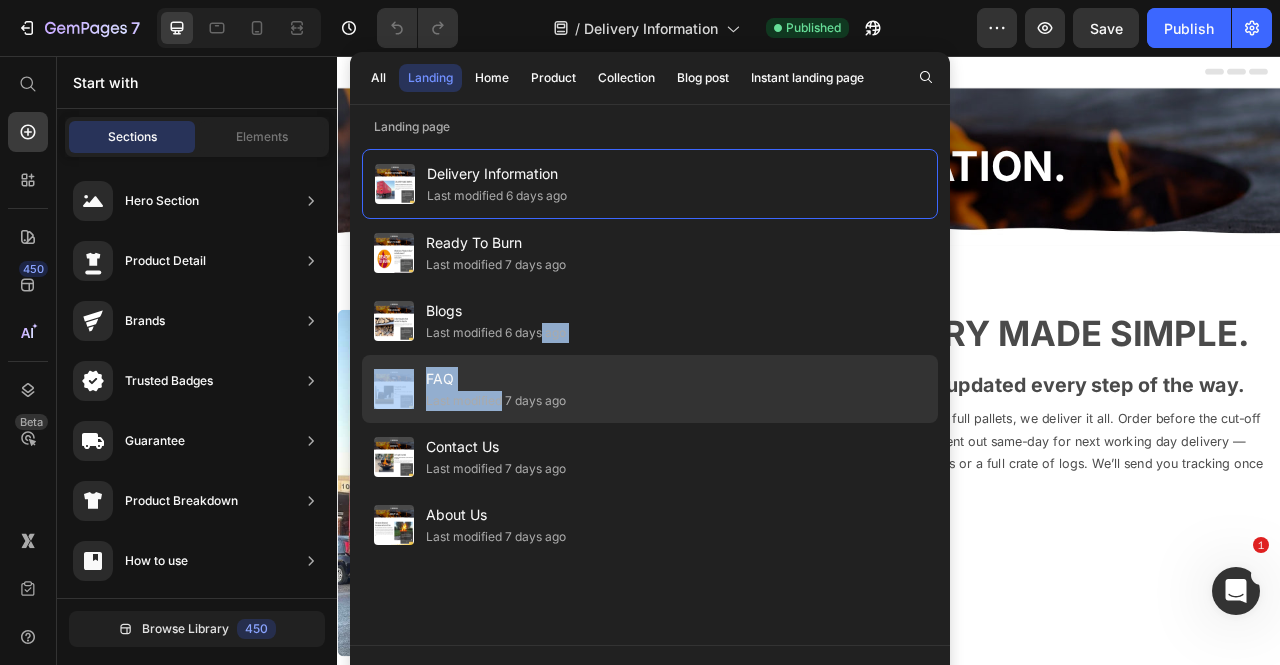 drag, startPoint x: 545, startPoint y: 350, endPoint x: 500, endPoint y: 390, distance: 60.207973 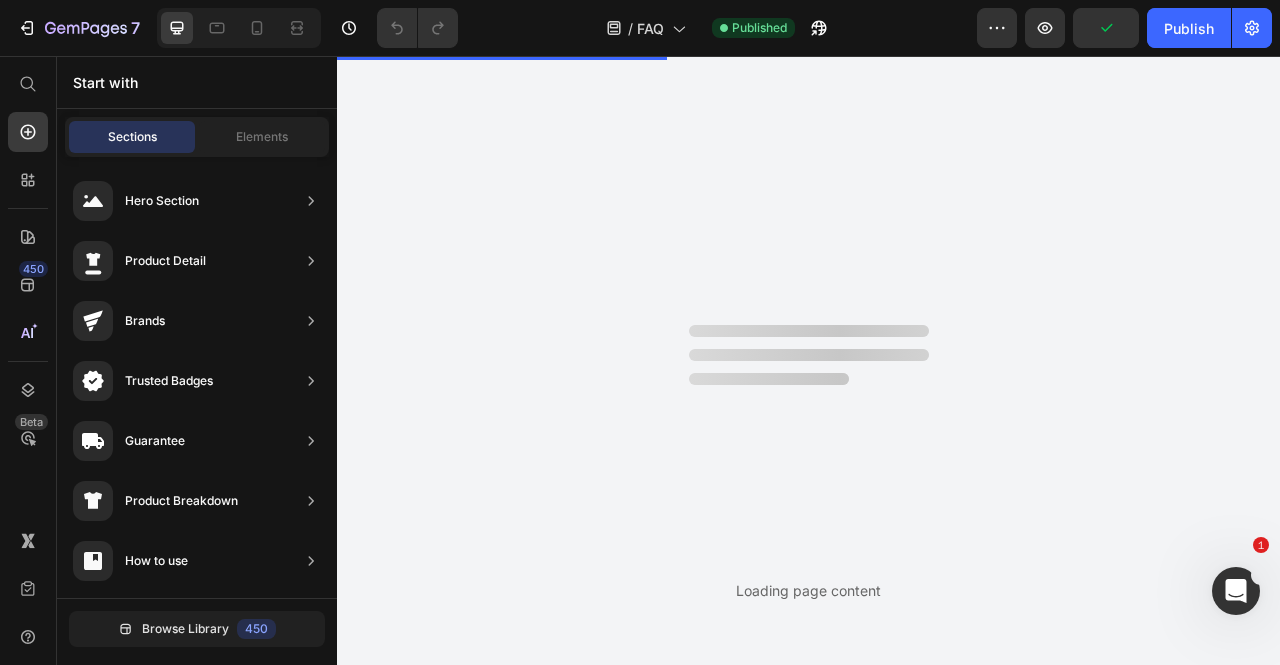 scroll, scrollTop: 0, scrollLeft: 0, axis: both 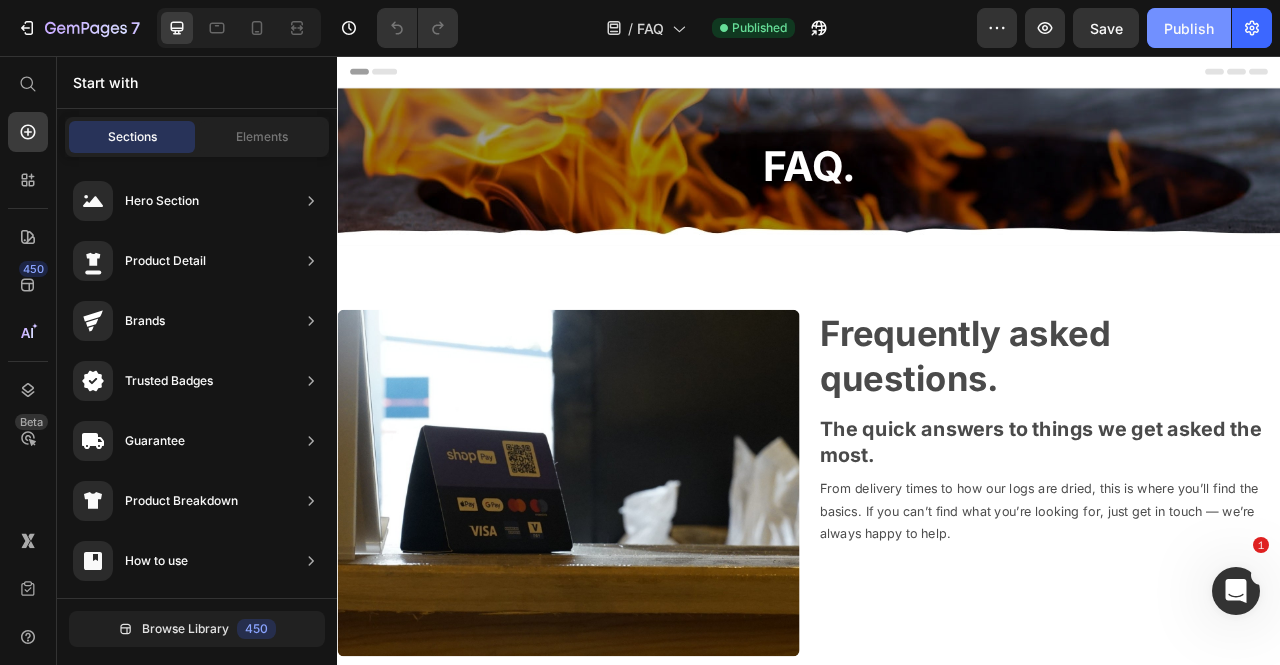 click on "Publish" at bounding box center [1189, 28] 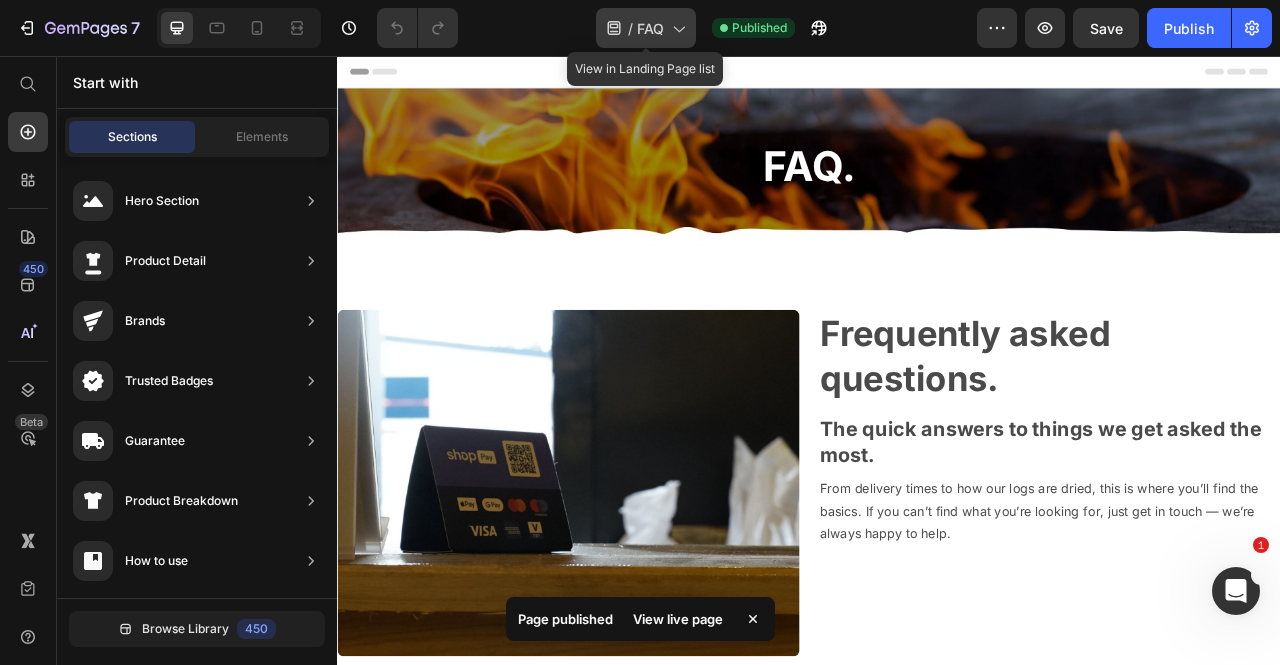 click on "/  FAQ" 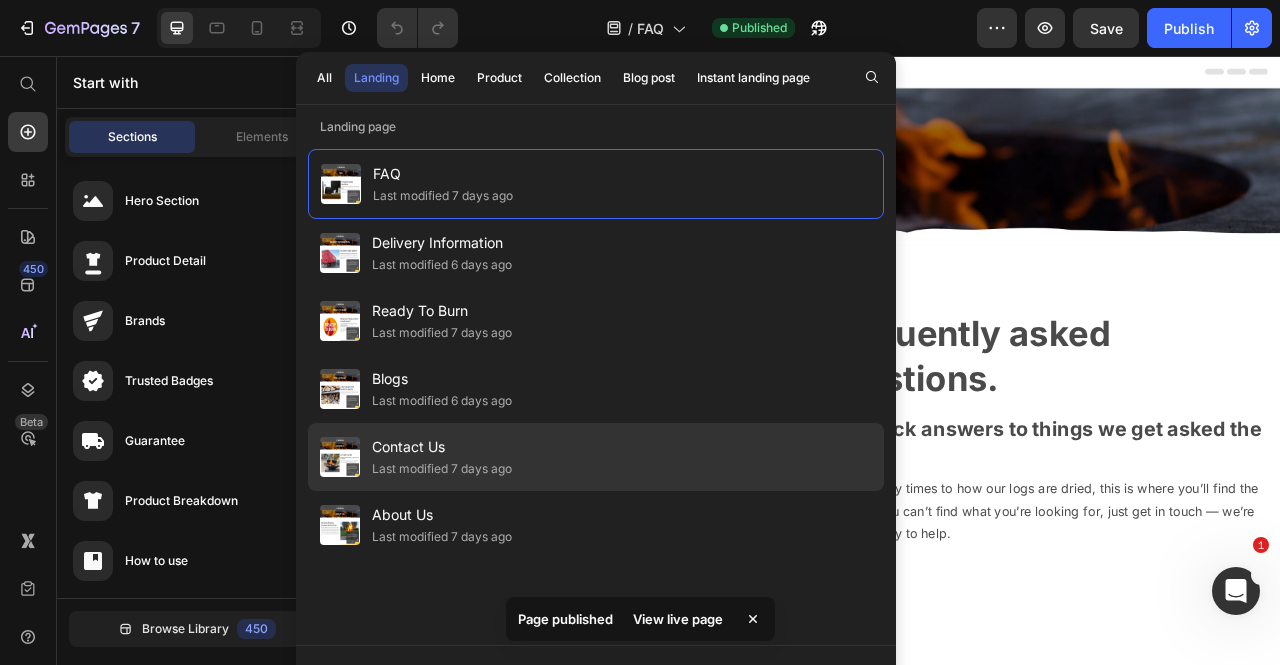 click on "Contact Us Last modified [TIME_PERIOD]" 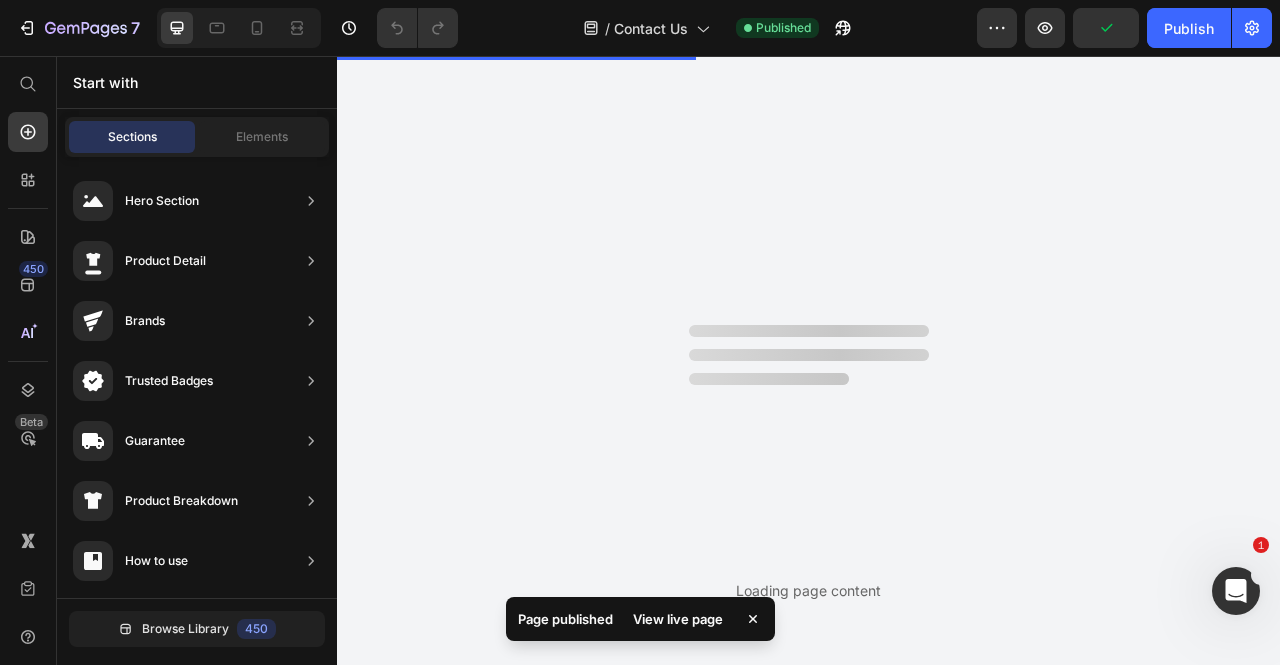 scroll, scrollTop: 0, scrollLeft: 0, axis: both 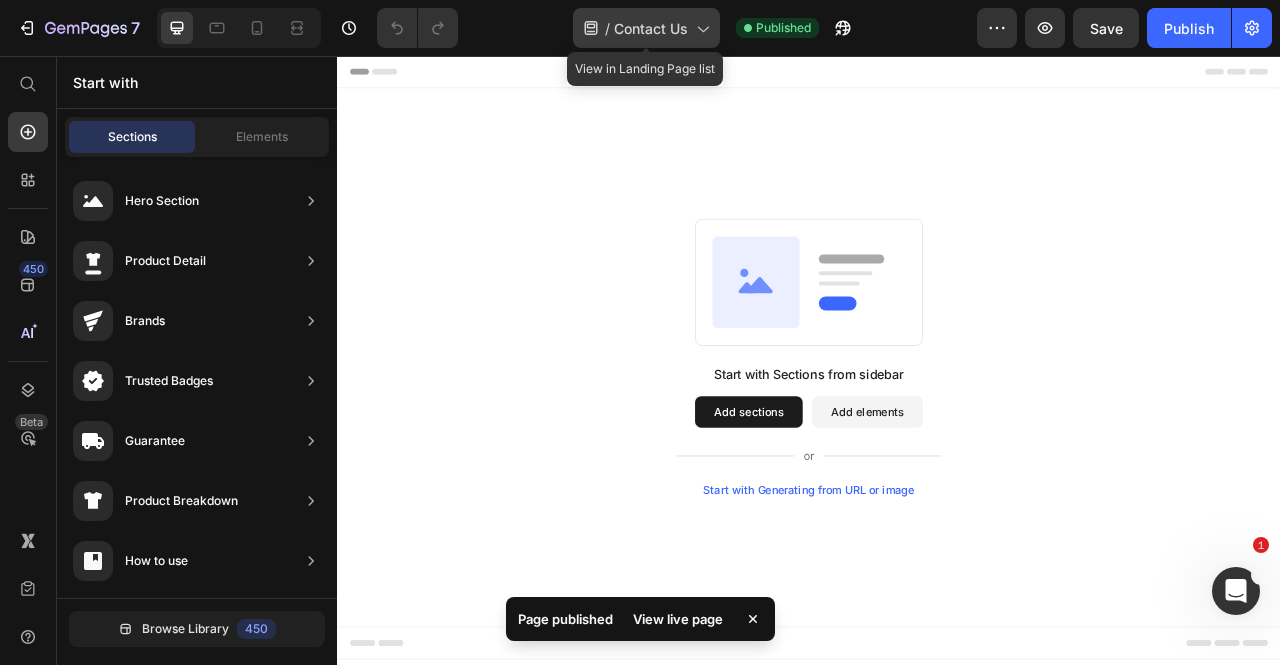 click on "Contact Us" at bounding box center [651, 28] 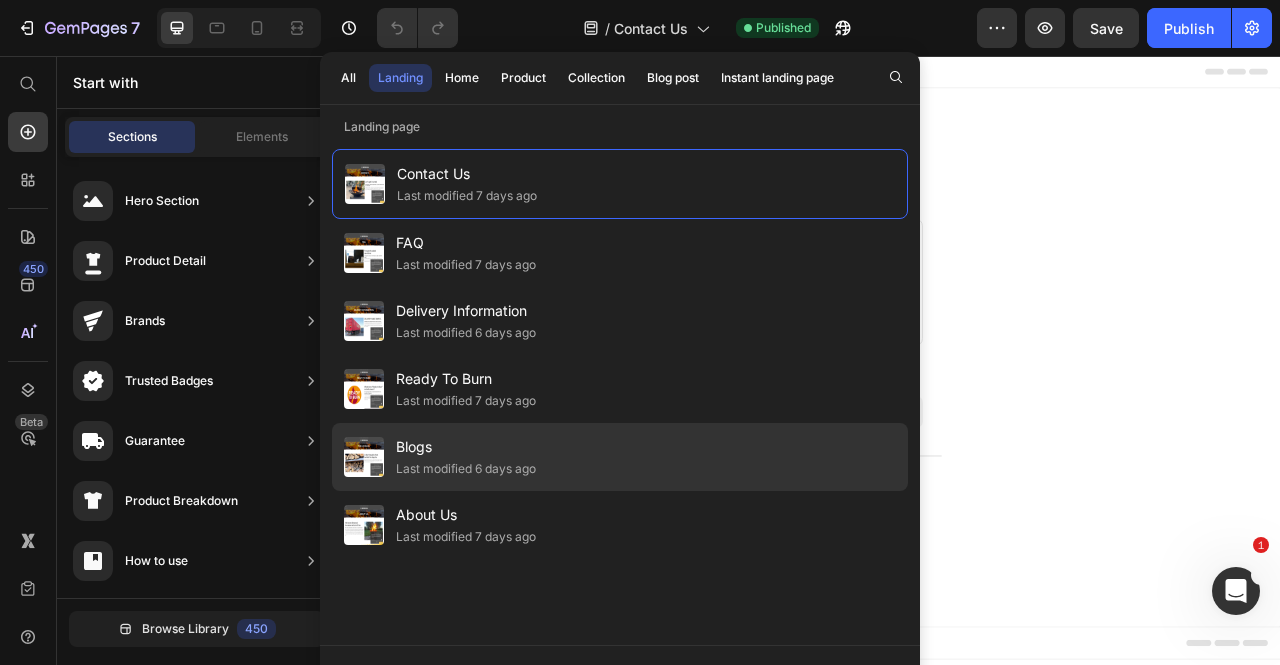 click on "Blogs" at bounding box center (466, 447) 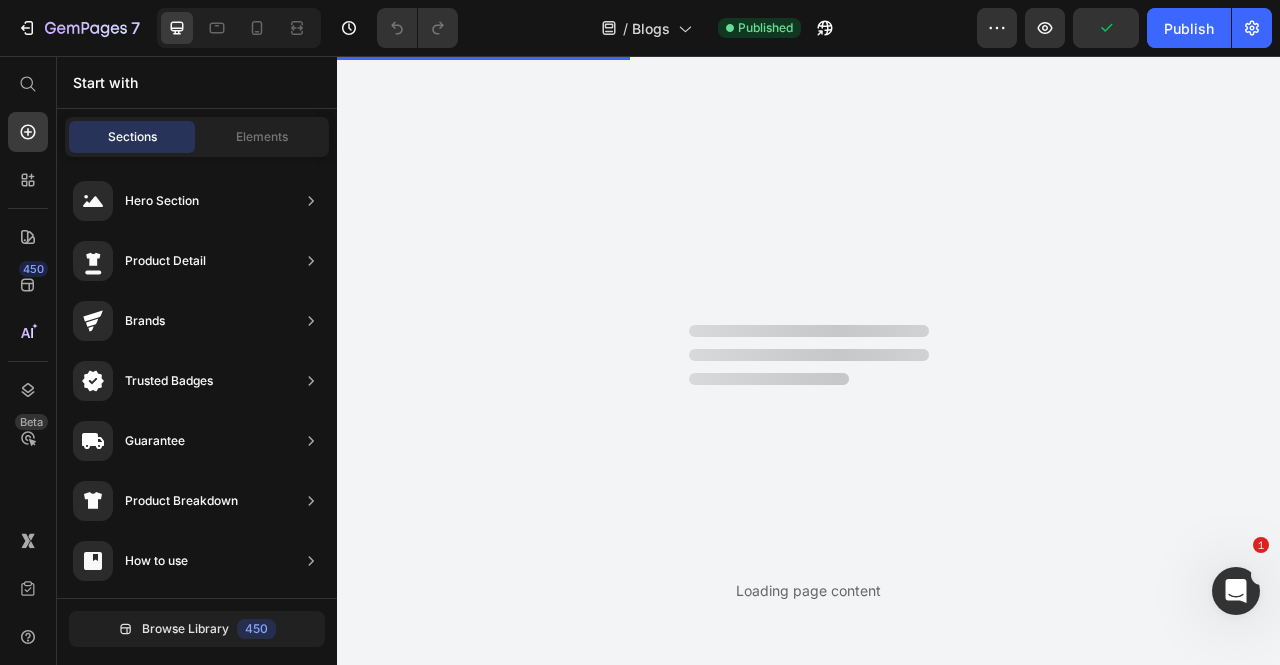 scroll, scrollTop: 0, scrollLeft: 0, axis: both 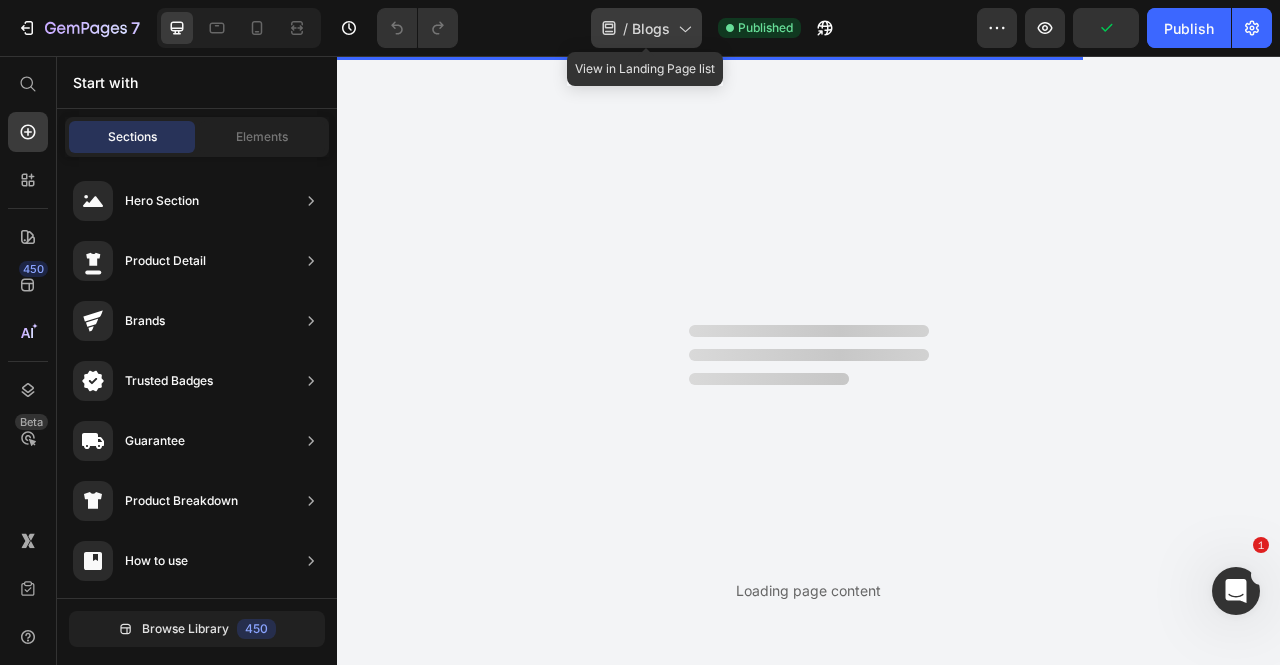 click on "/  Blogs" 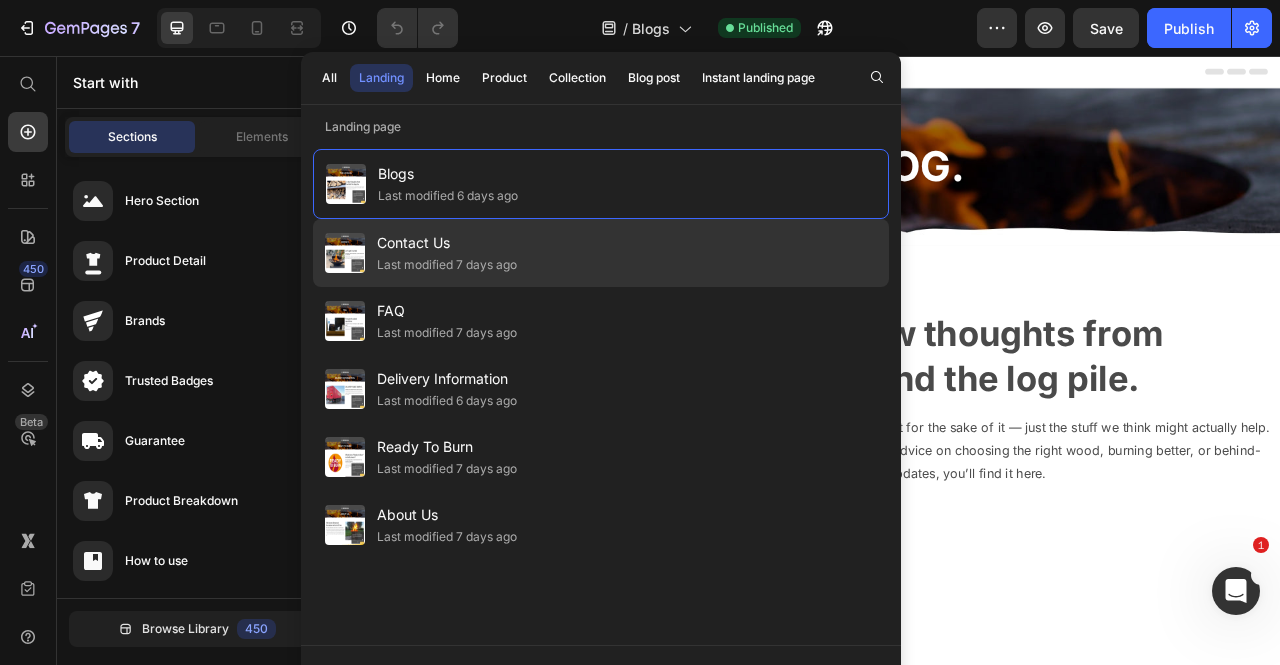 click on "Last modified 7 days ago" 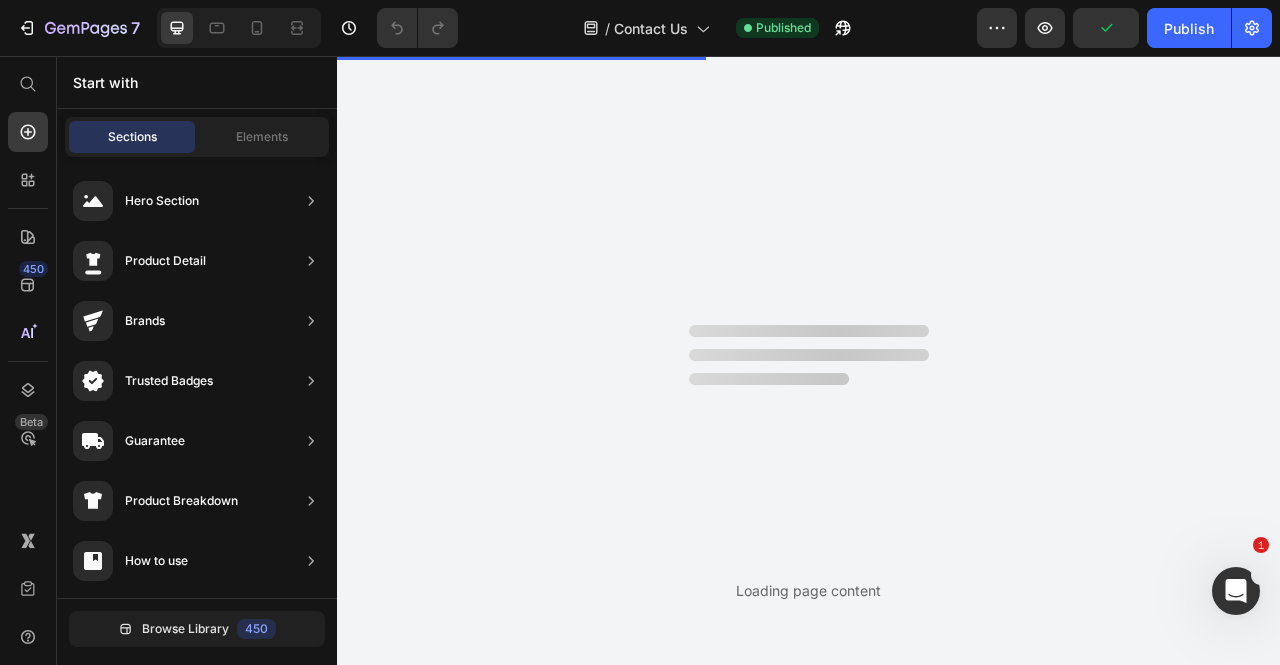 scroll, scrollTop: 0, scrollLeft: 0, axis: both 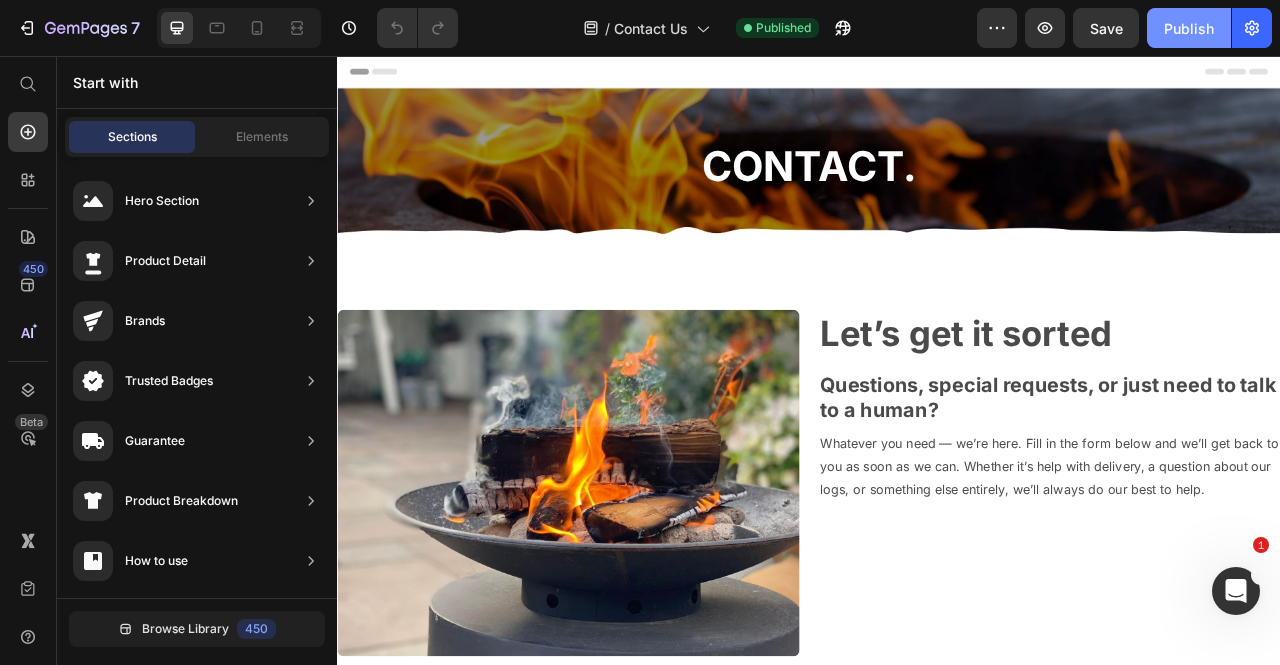 click on "Publish" 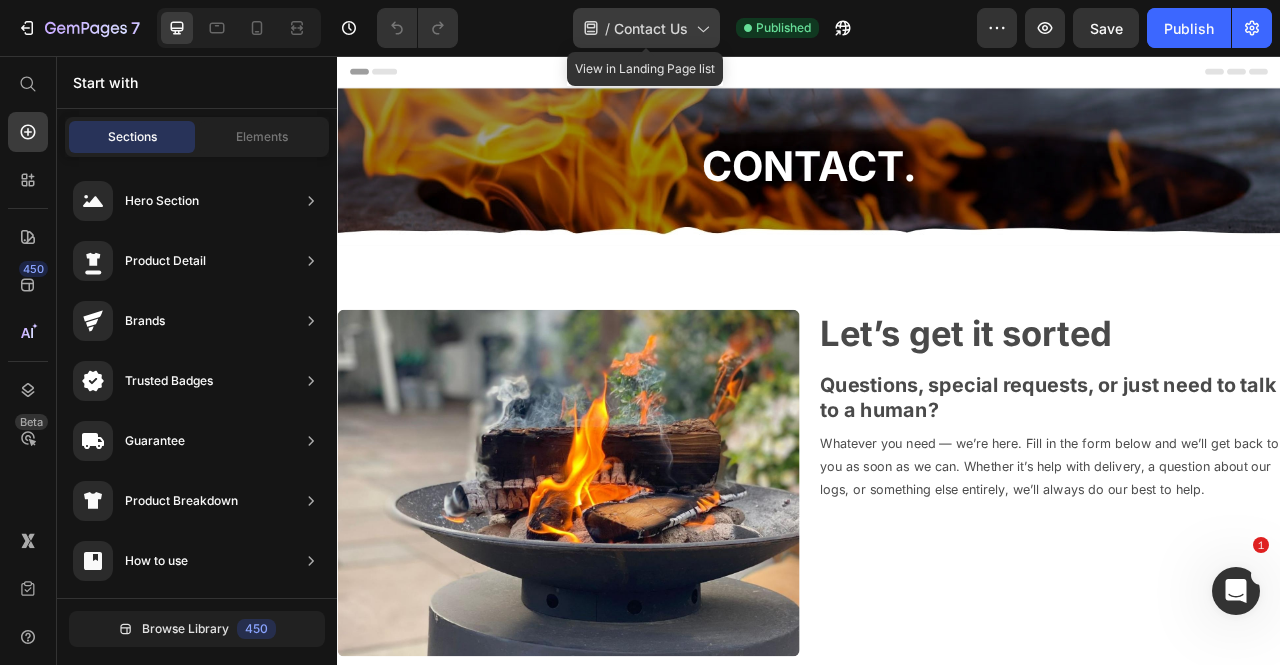 click on "Contact Us" at bounding box center [651, 28] 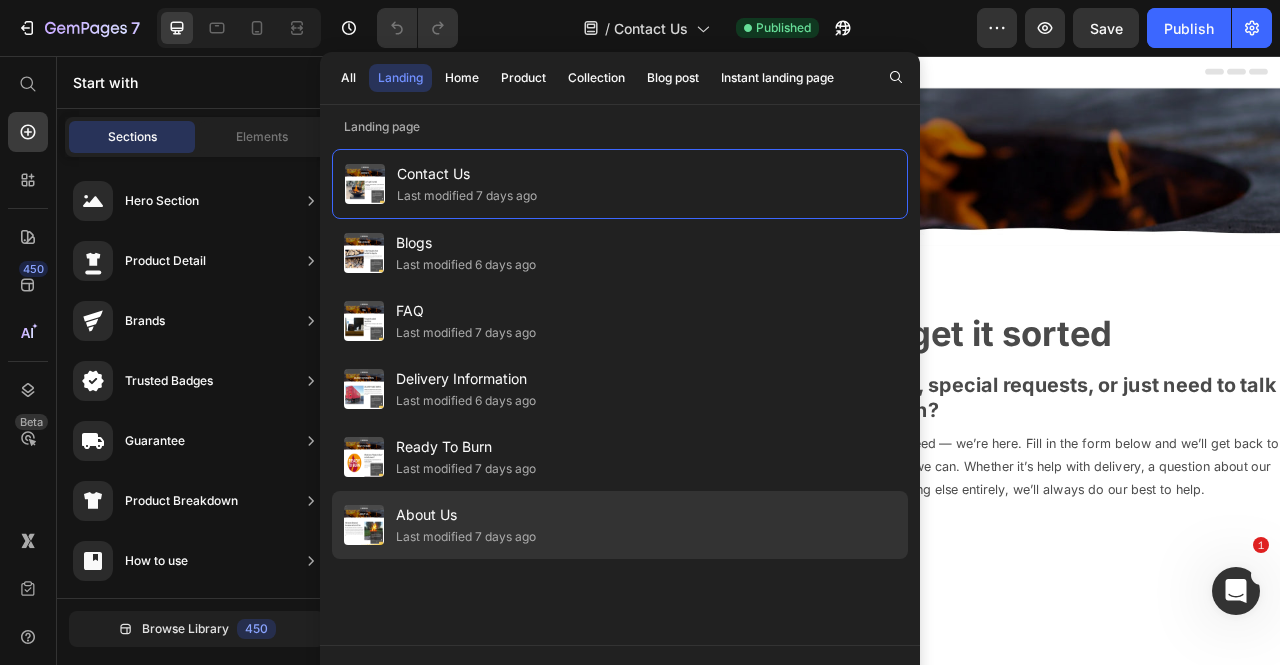 click on "About Us Last modified [TIME_PERIOD]" 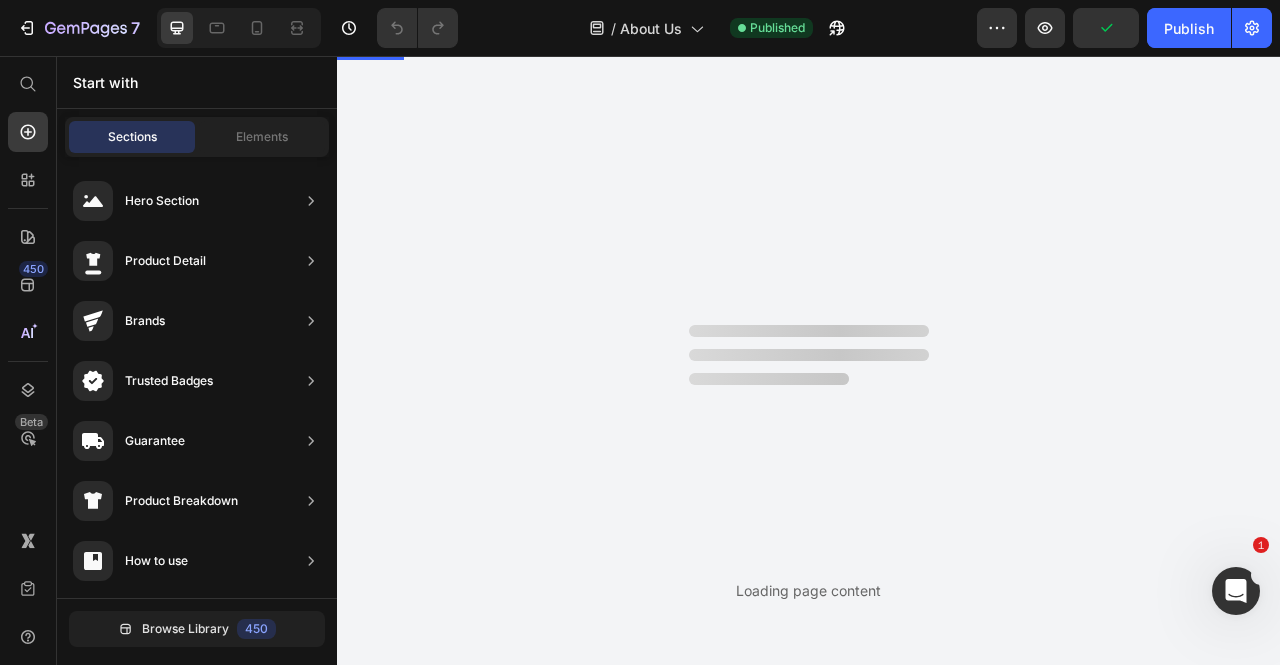 scroll, scrollTop: 0, scrollLeft: 0, axis: both 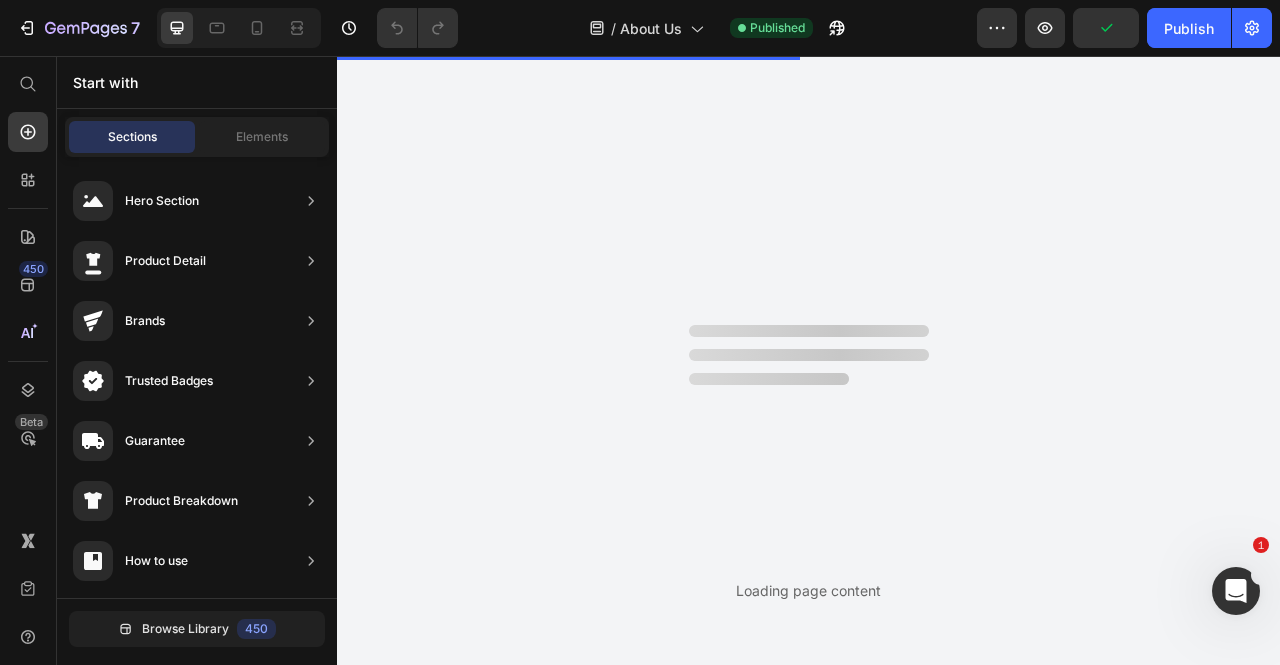 click on "Loading page content" at bounding box center (808, 360) 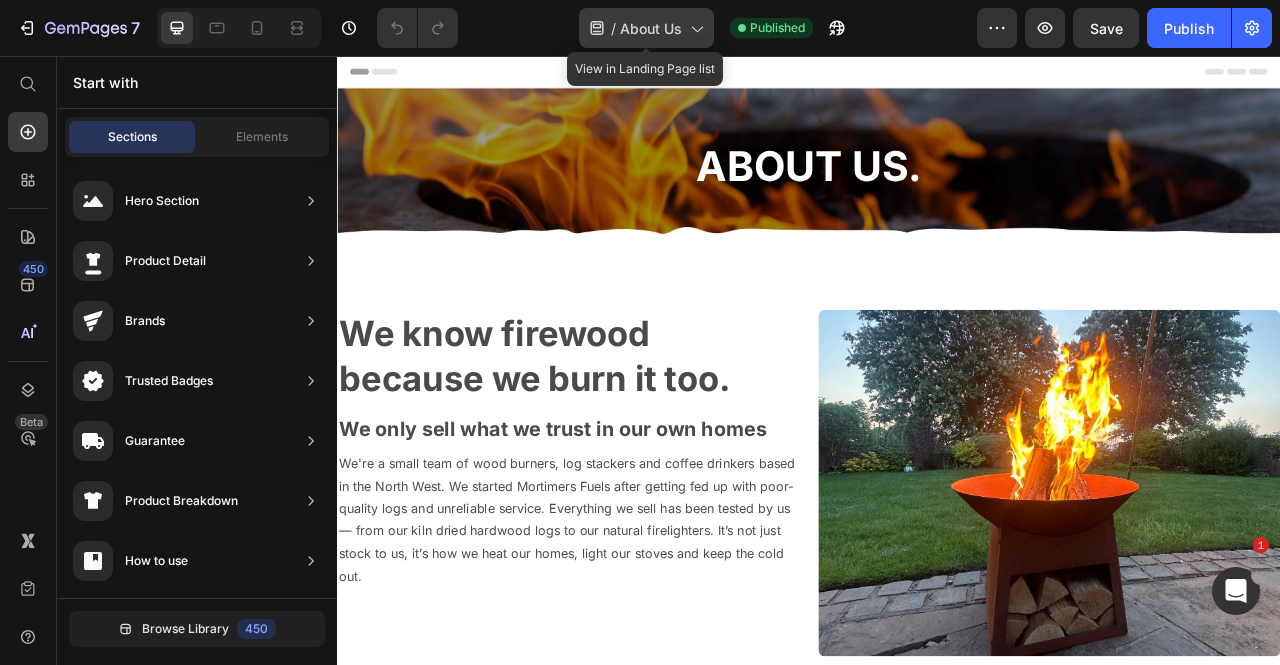 click on "/  About Us" 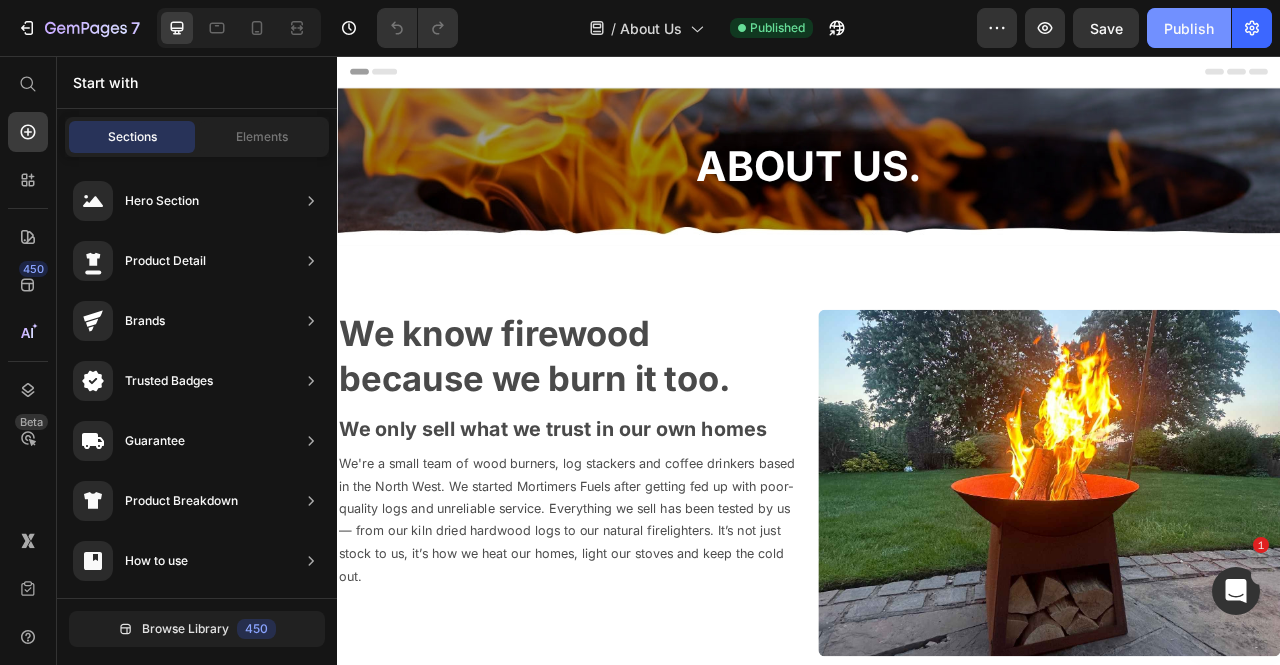 click on "Publish" at bounding box center [1189, 28] 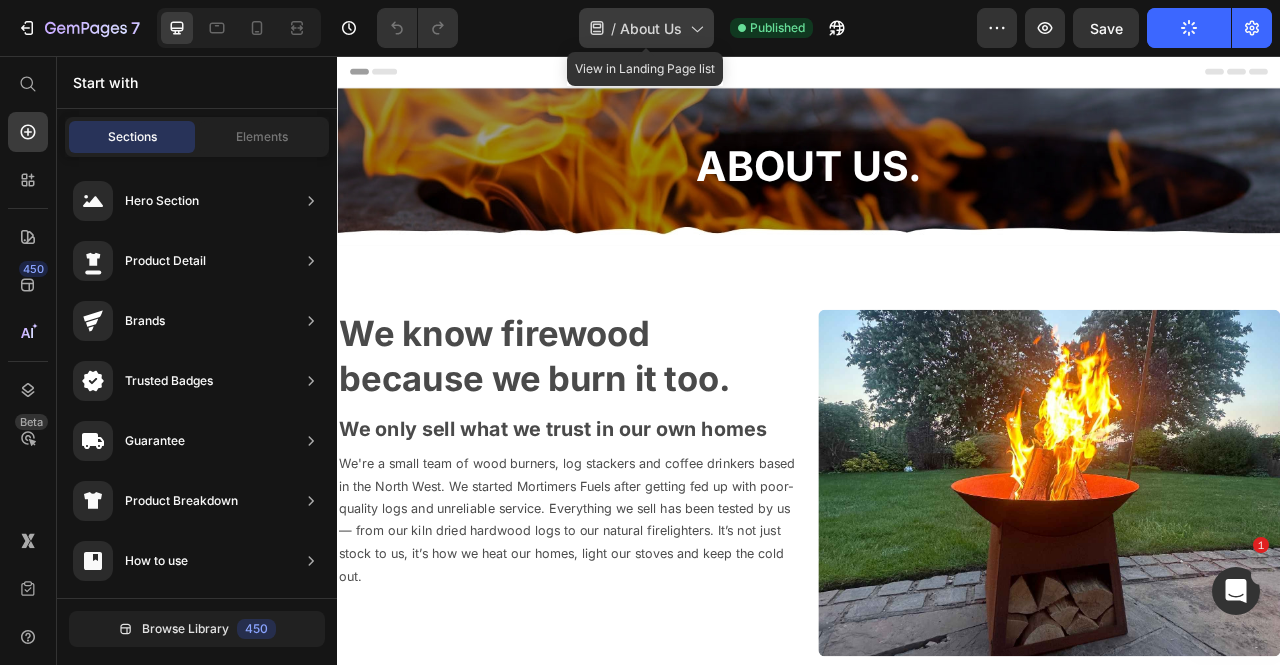 click on "/  About Us" 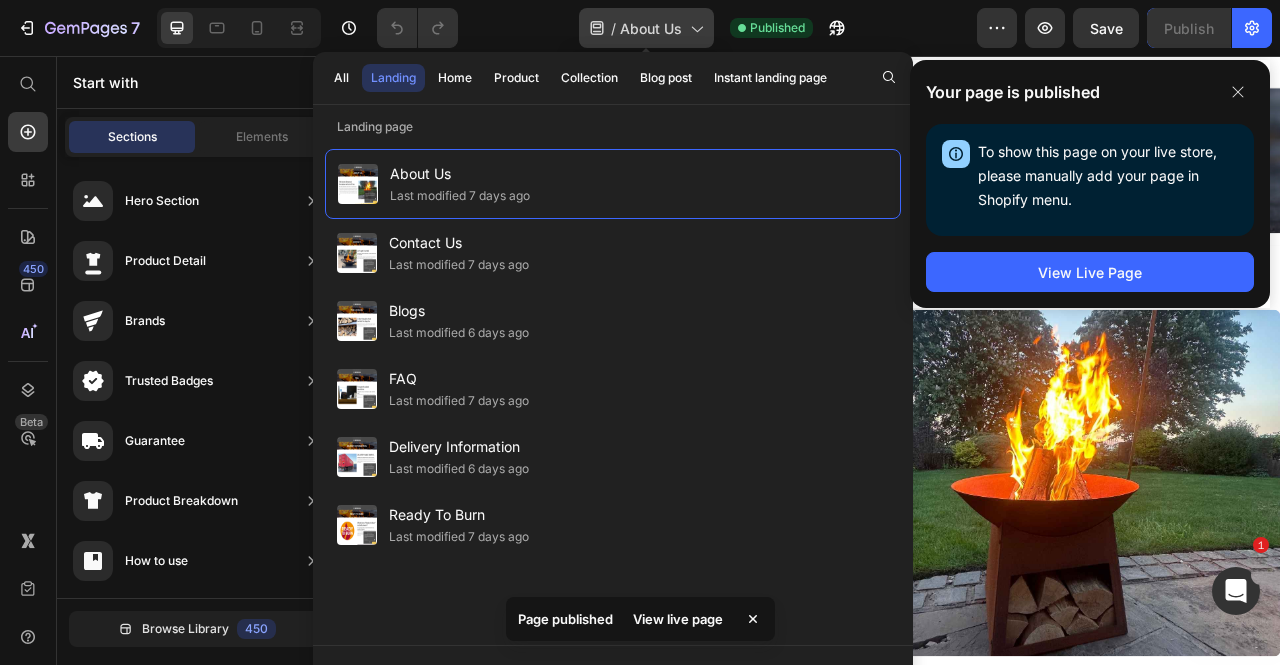 click on "About Us" at bounding box center (651, 28) 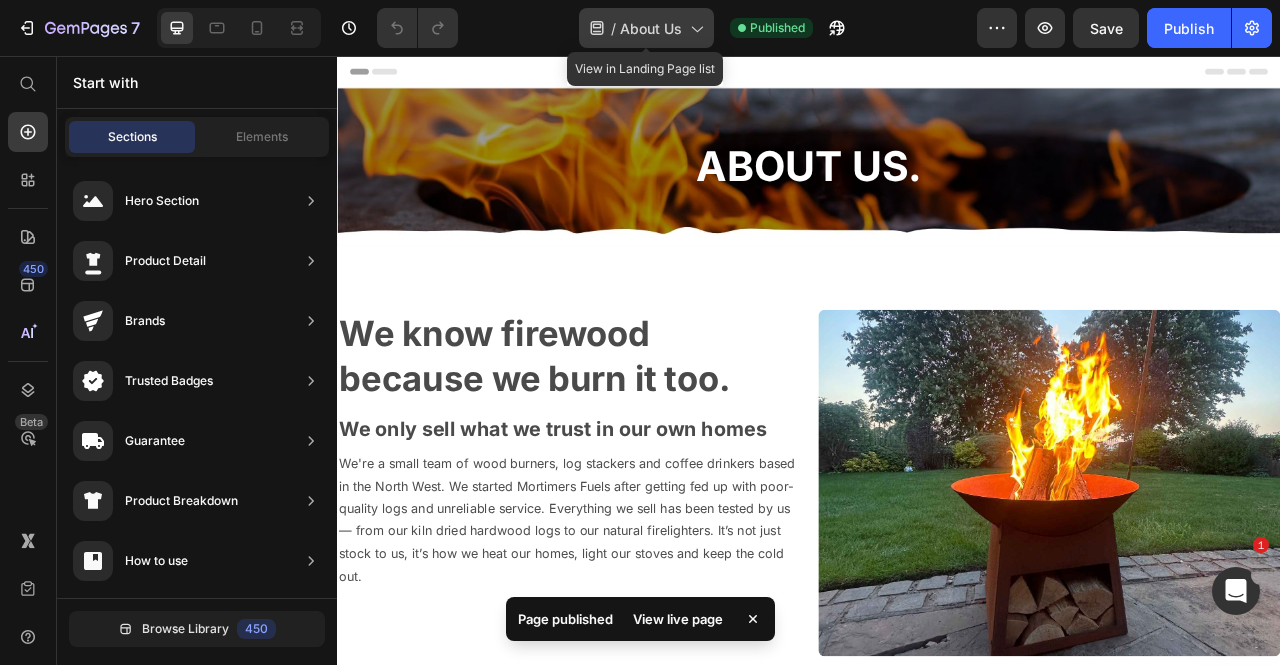 click on "About Us" at bounding box center (651, 28) 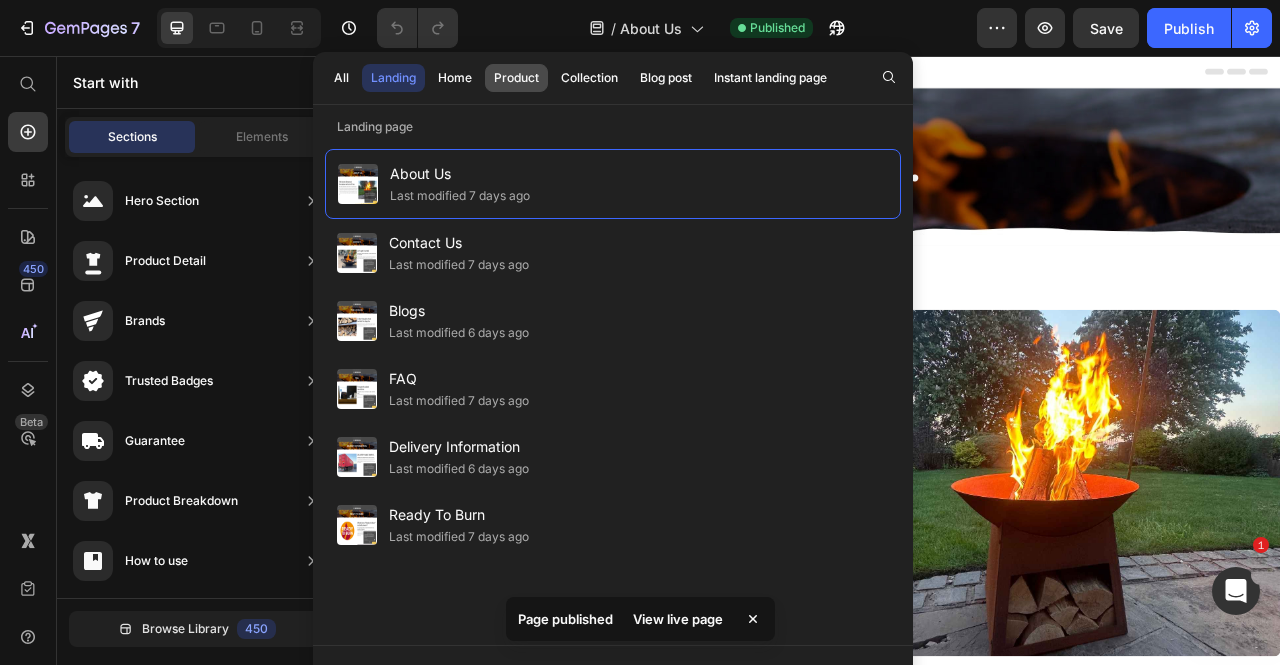 click on "Product" at bounding box center [516, 78] 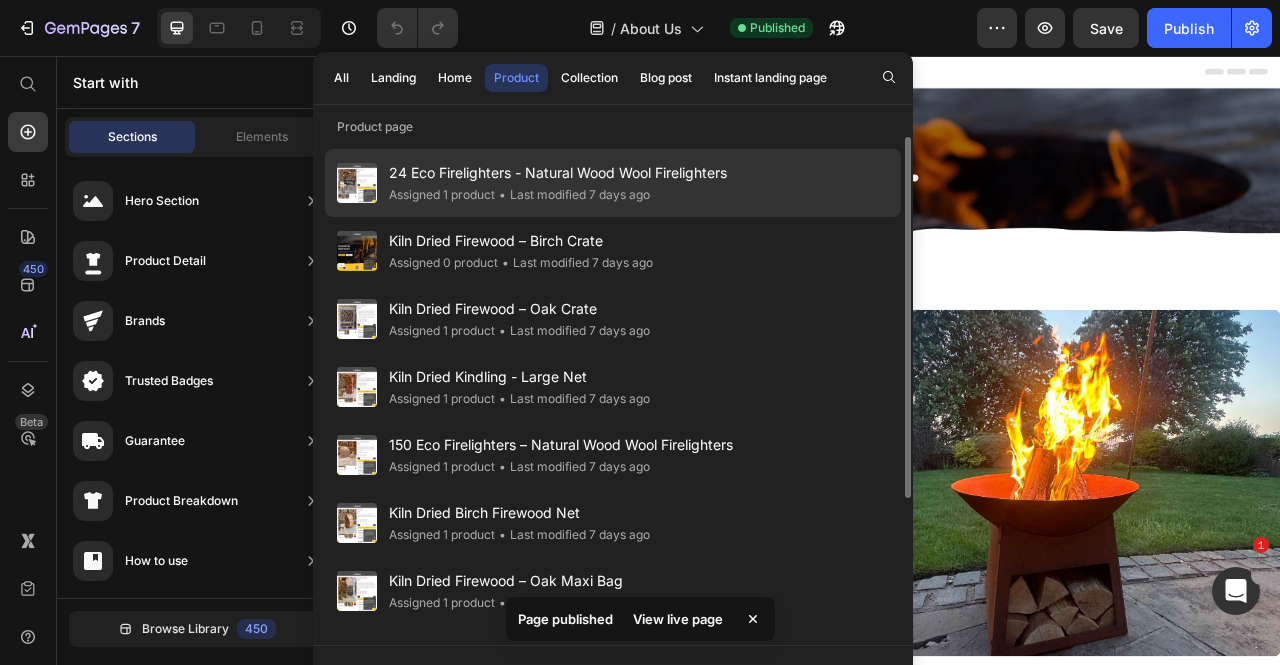 click on "• Last modified 7 days ago" 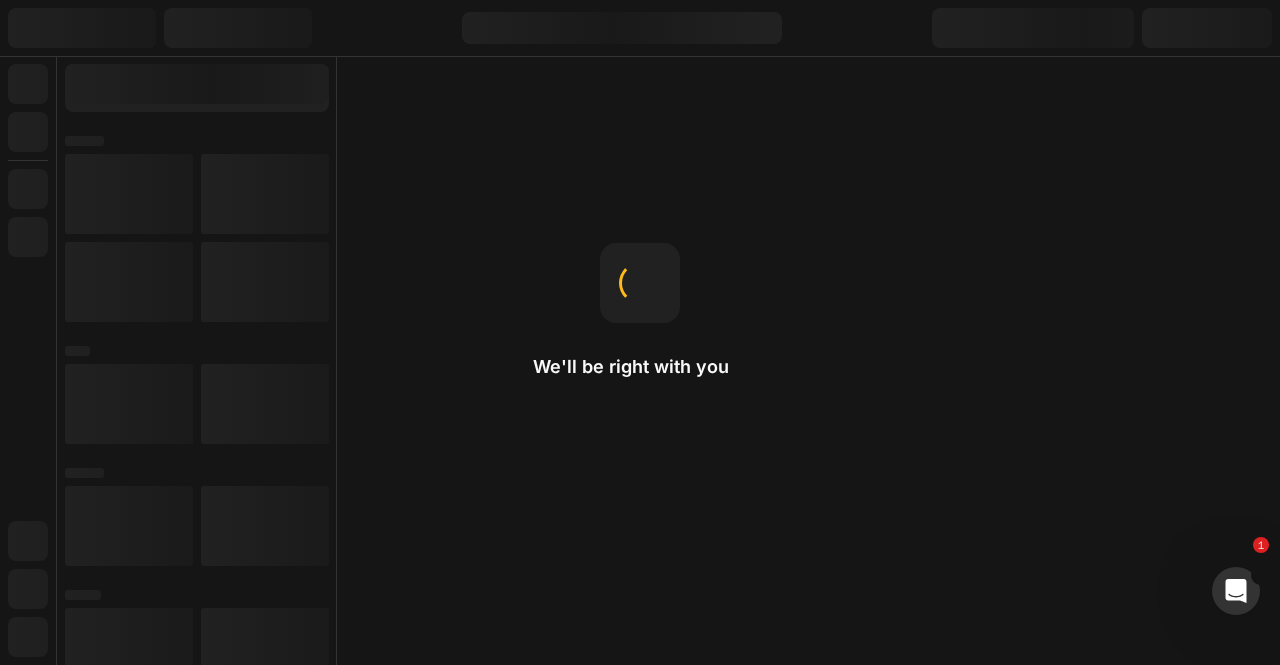 scroll, scrollTop: 0, scrollLeft: 0, axis: both 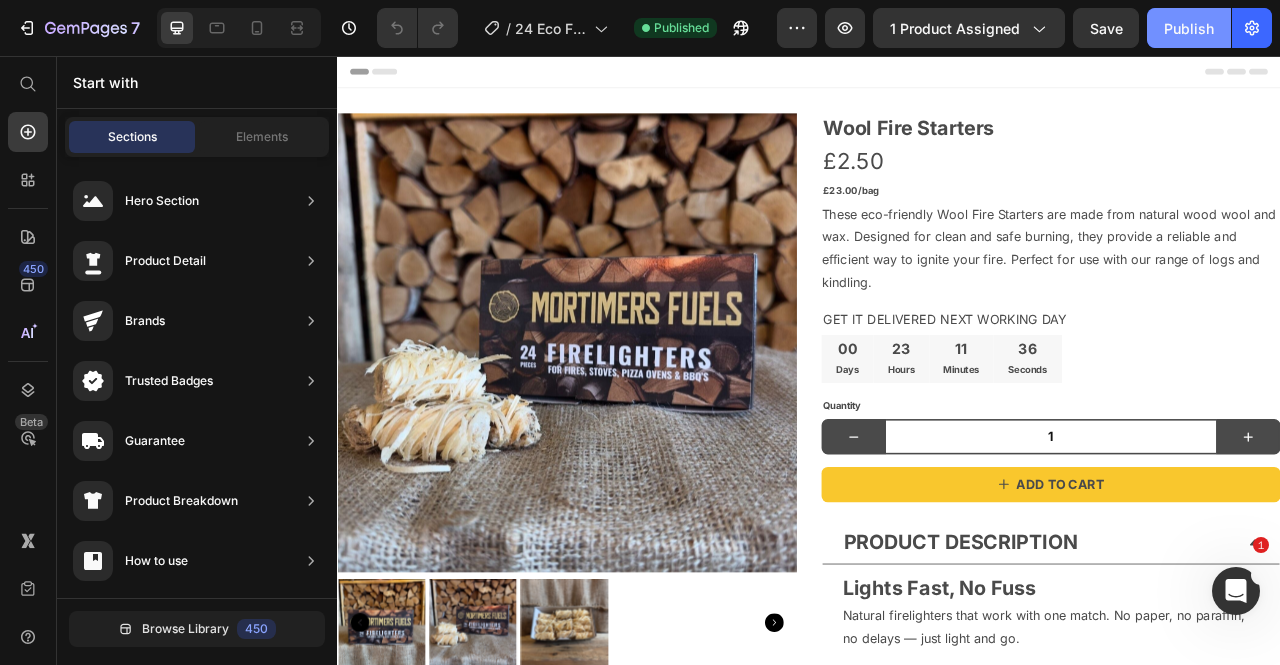 click on "Publish" at bounding box center (1189, 28) 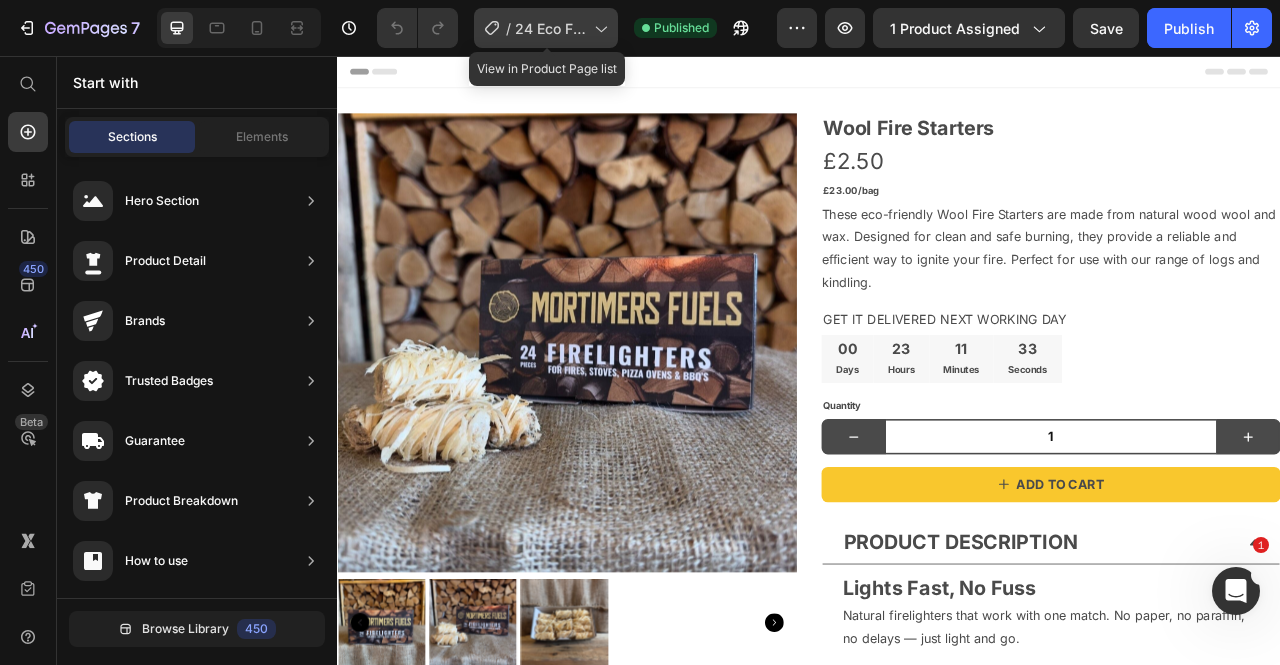 click on "24 Eco Firelighters - Natural Wood Wool Firelighters" at bounding box center (550, 28) 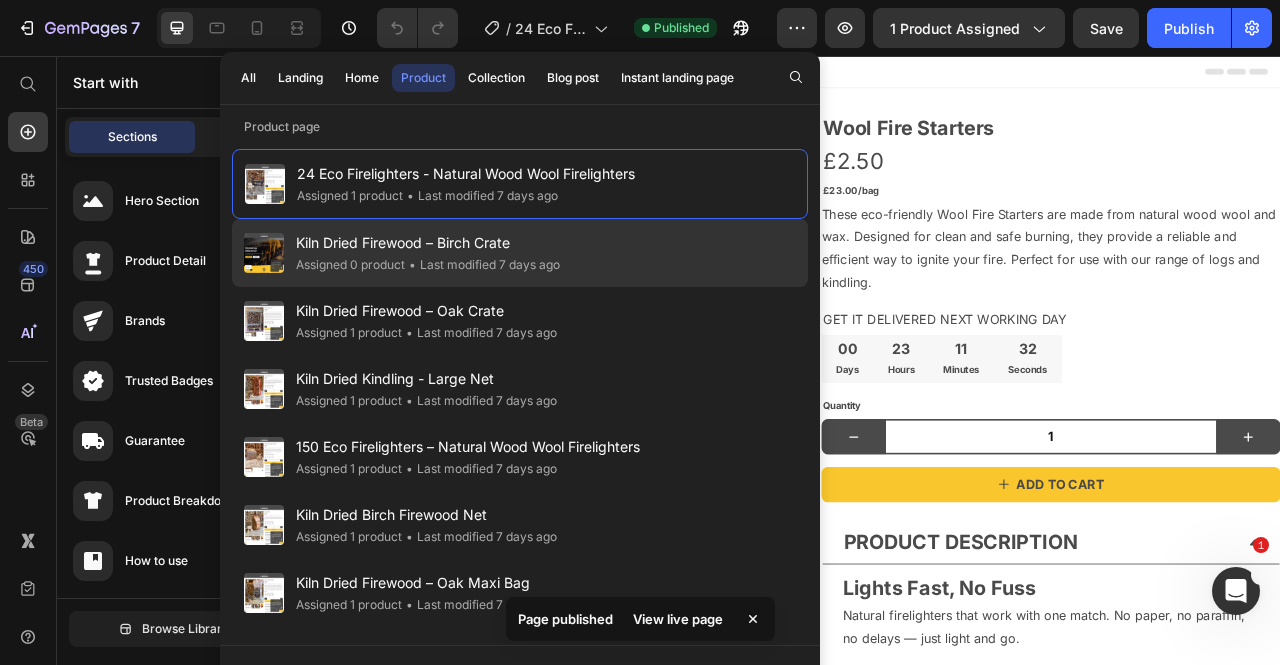 click on "Kiln Dried Firewood – Birch Crate" at bounding box center (428, 243) 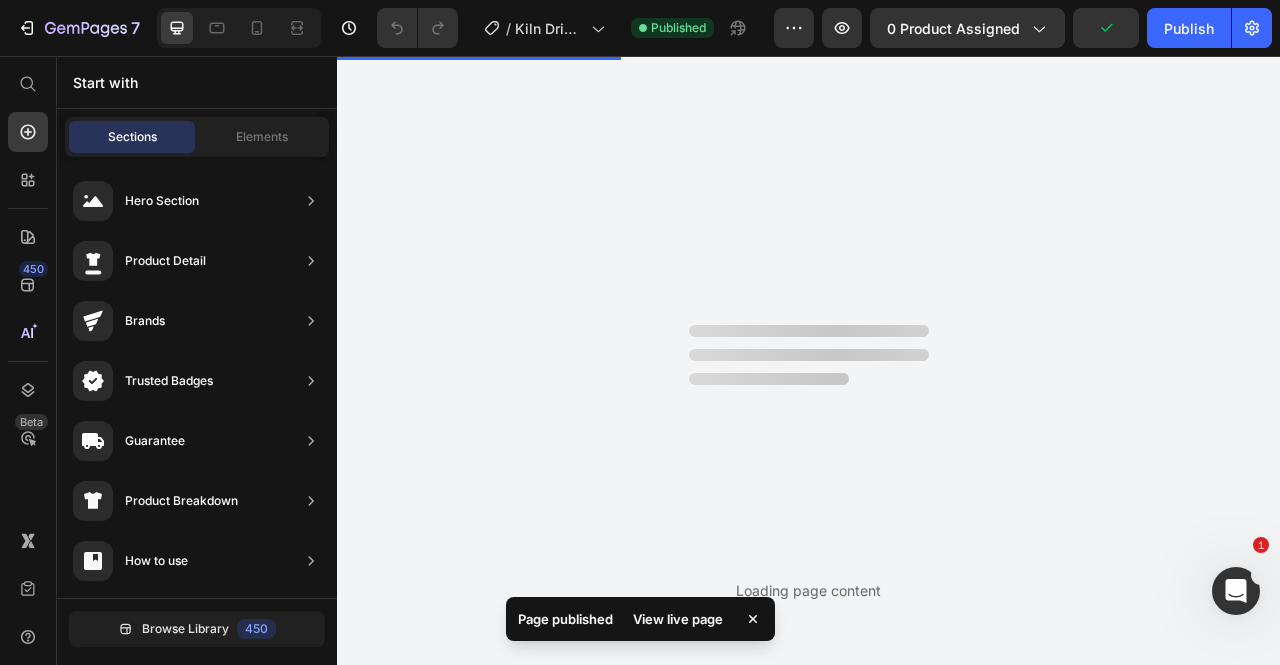 scroll, scrollTop: 0, scrollLeft: 0, axis: both 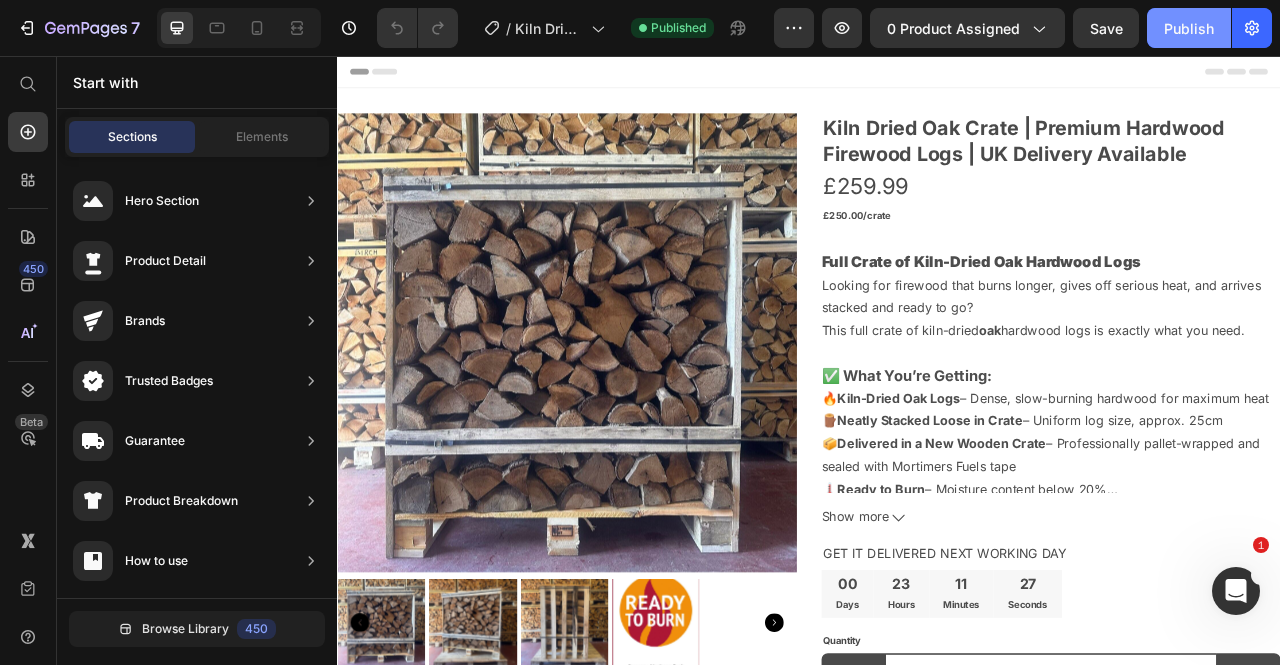 click on "Publish" 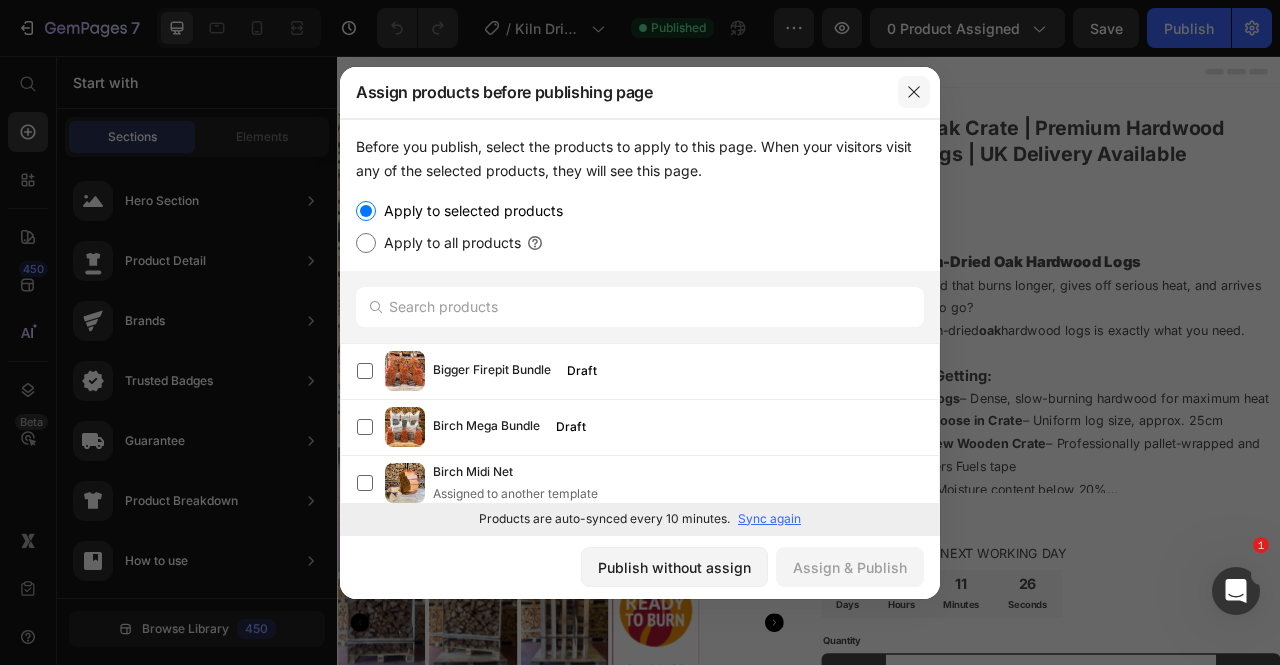 click at bounding box center (914, 92) 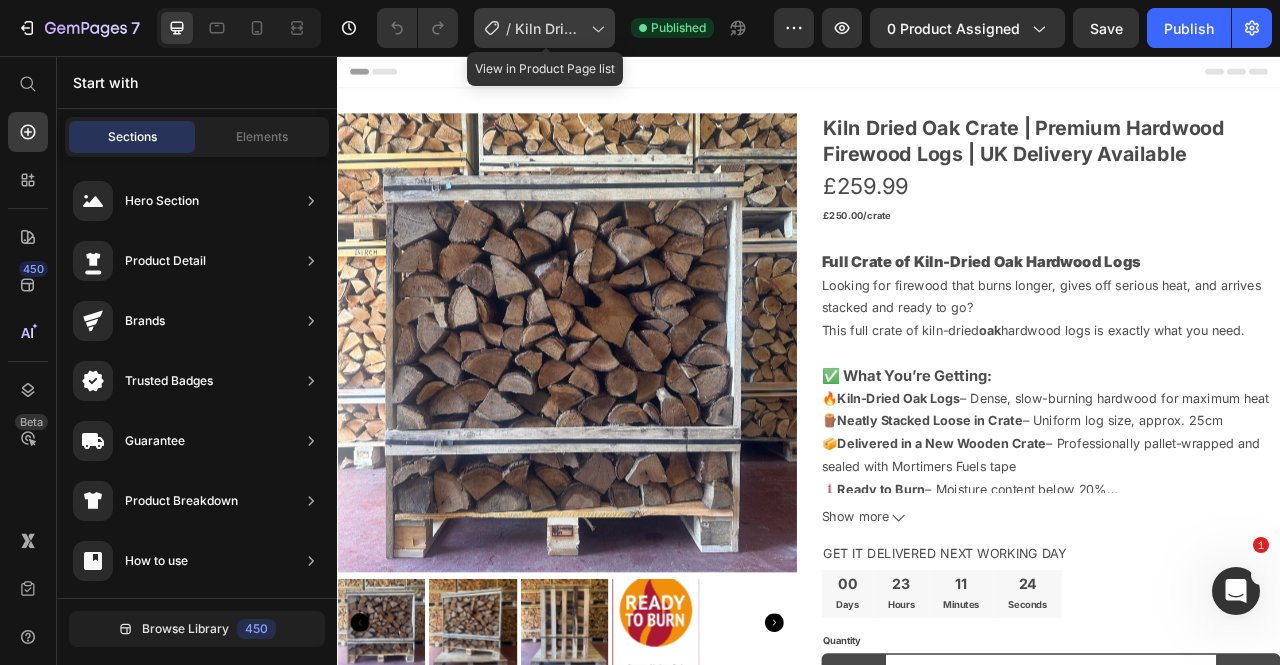 click 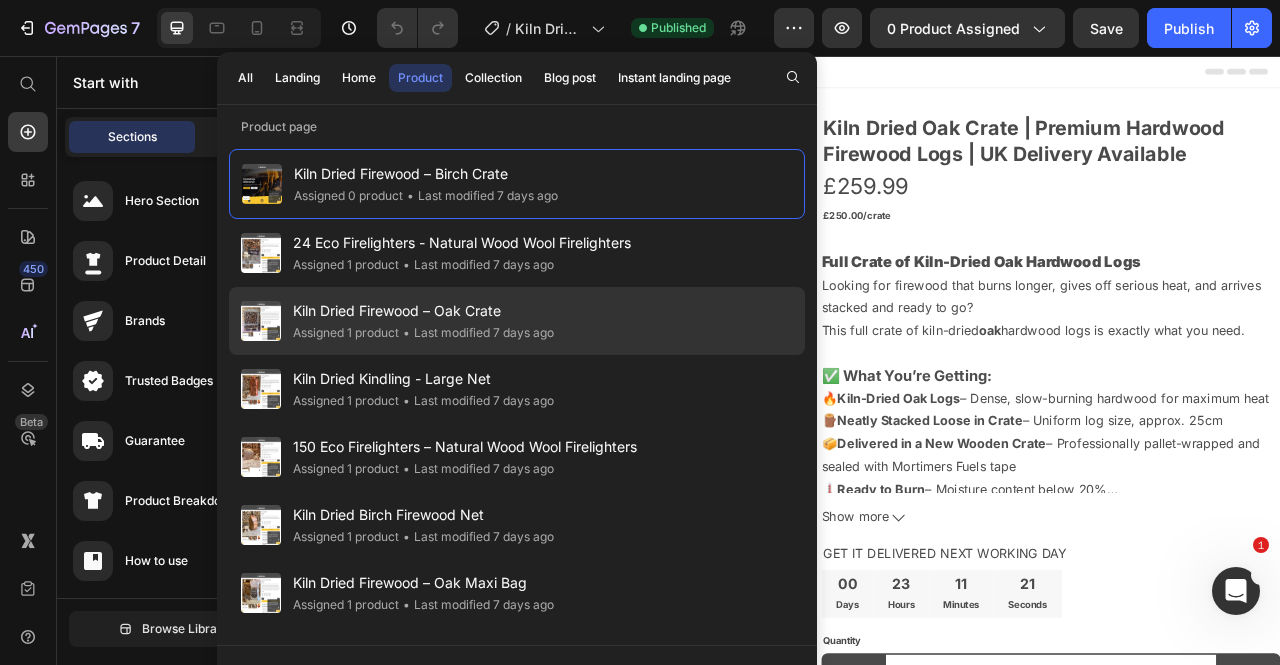 click on "Kiln Dried Firewood – Oak Crate" at bounding box center [423, 311] 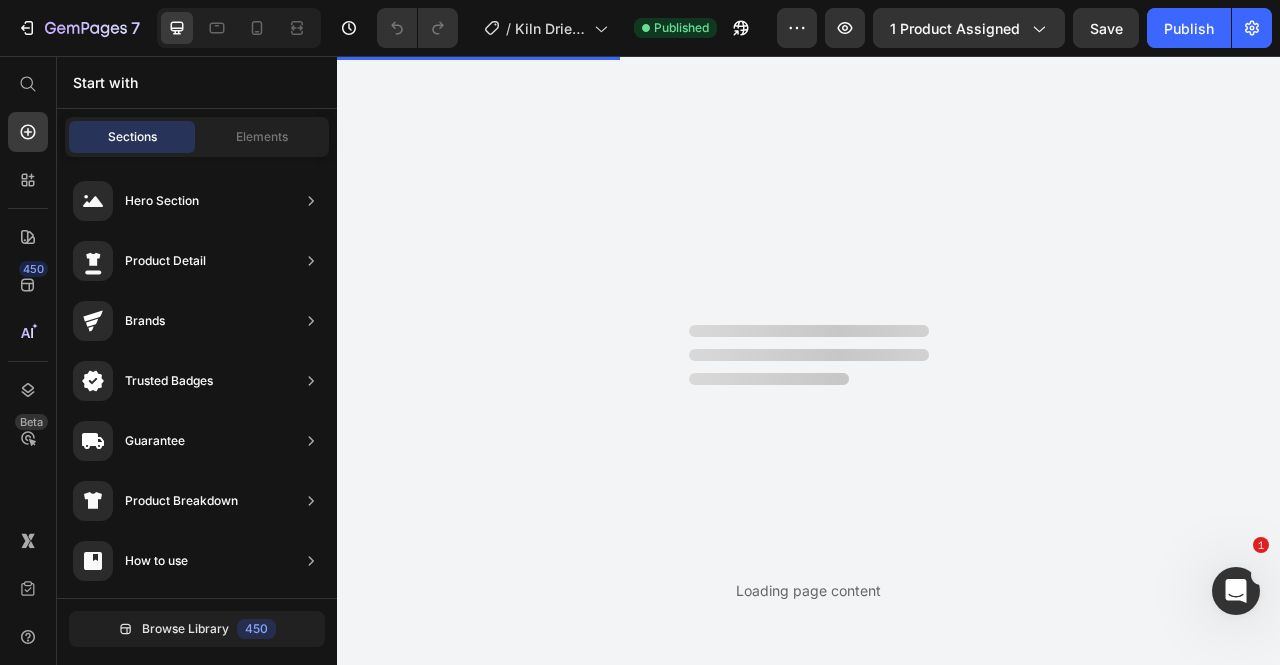 scroll, scrollTop: 0, scrollLeft: 0, axis: both 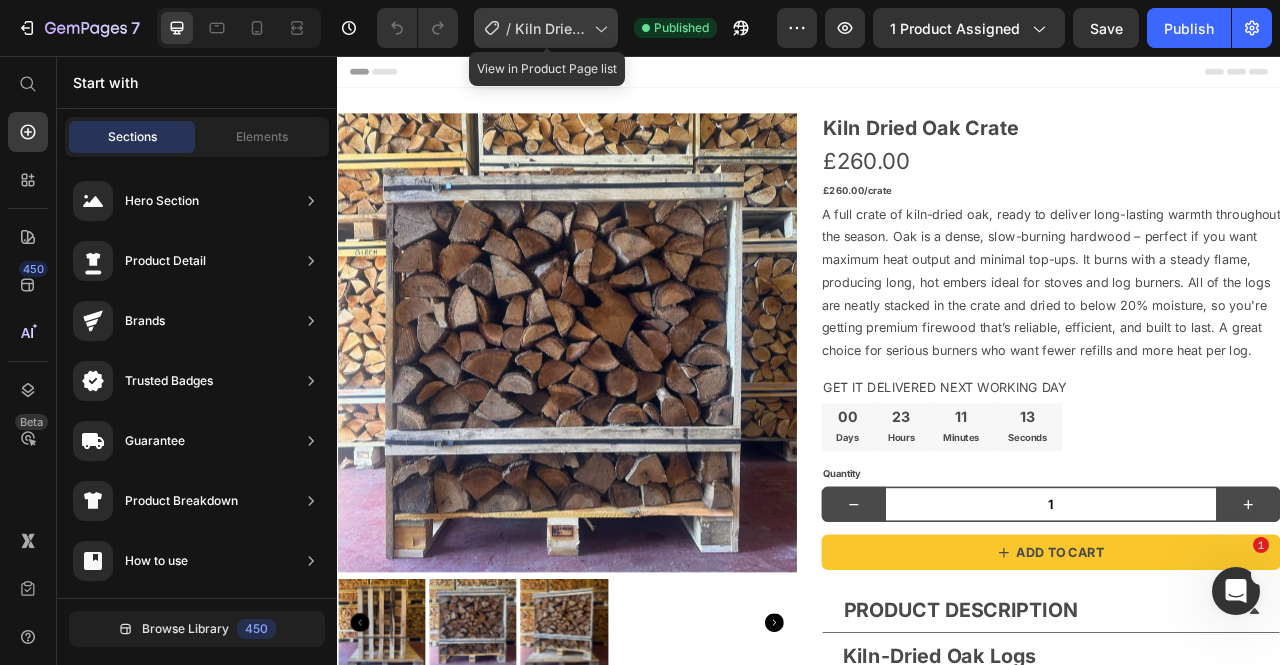 click on "Kiln Dried Firewood – Oak Crate" at bounding box center [550, 28] 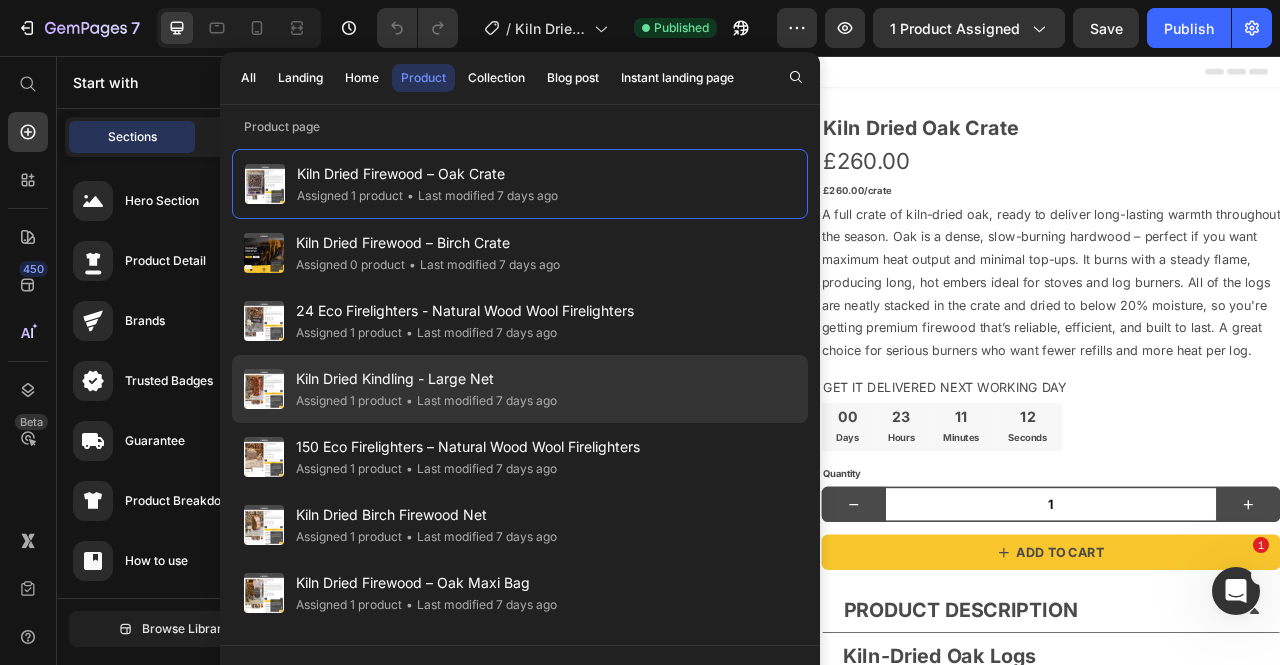 click on "Kiln Dried Kindling - Large Net Assigned 1 product • Last modified [TIME_PERIOD]" 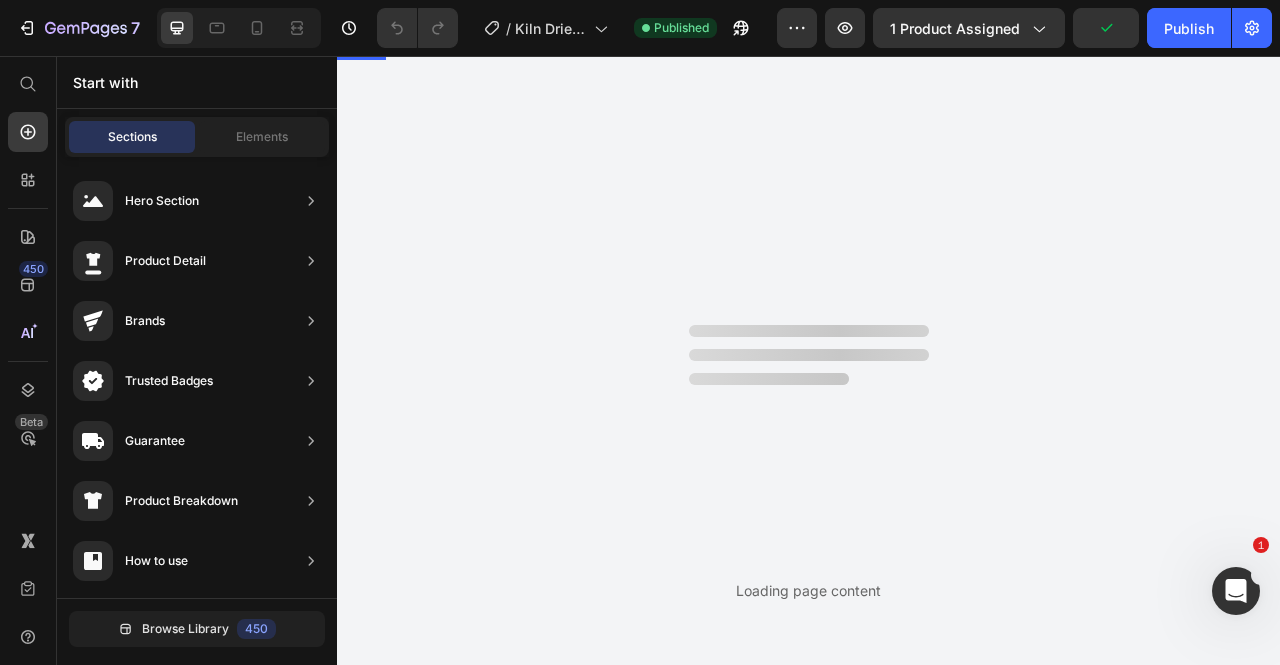 scroll, scrollTop: 0, scrollLeft: 0, axis: both 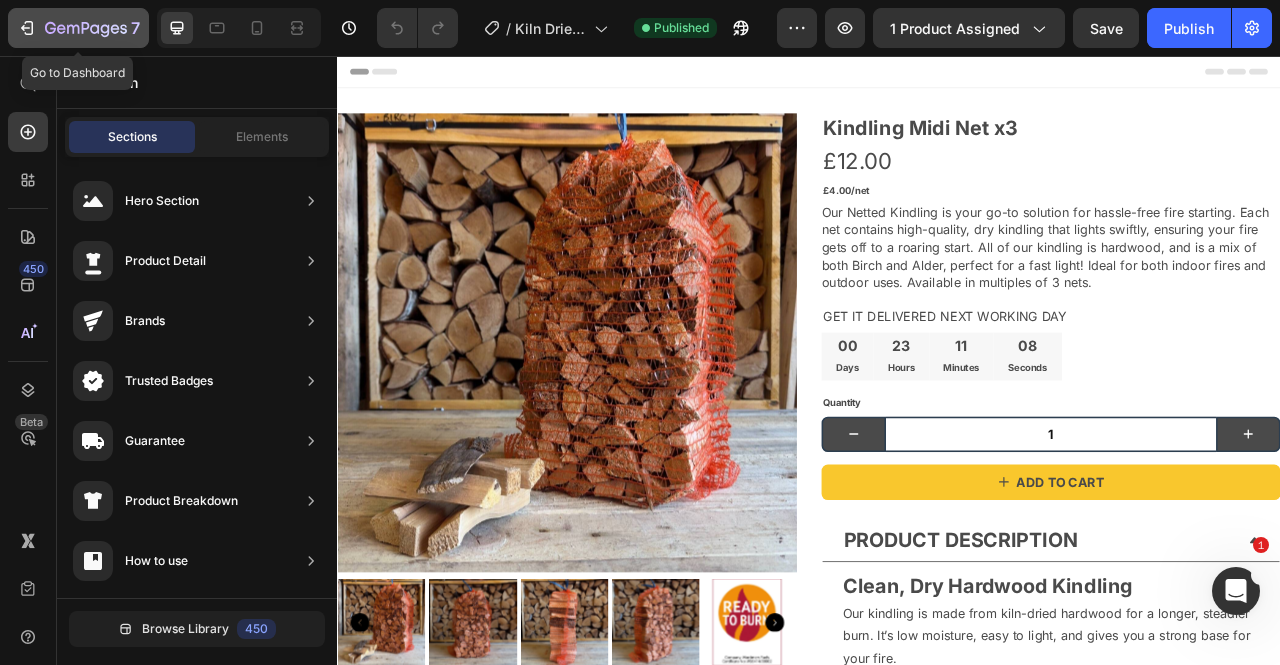 click on "7" at bounding box center [78, 28] 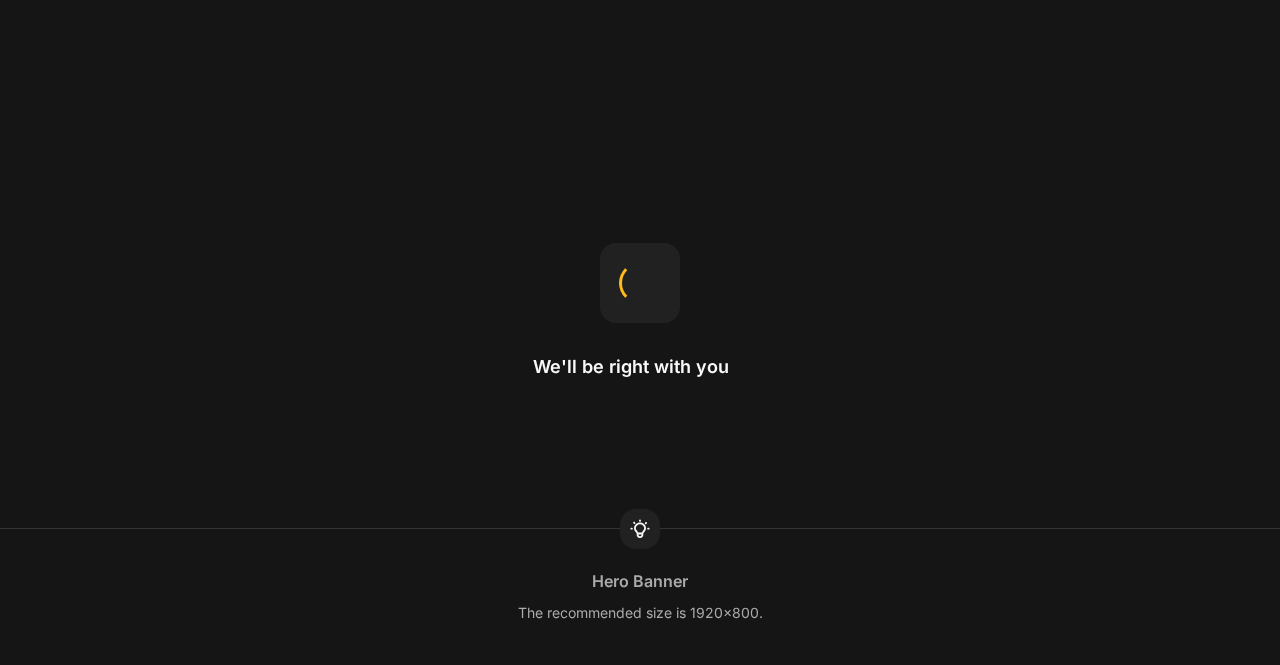 scroll, scrollTop: 0, scrollLeft: 0, axis: both 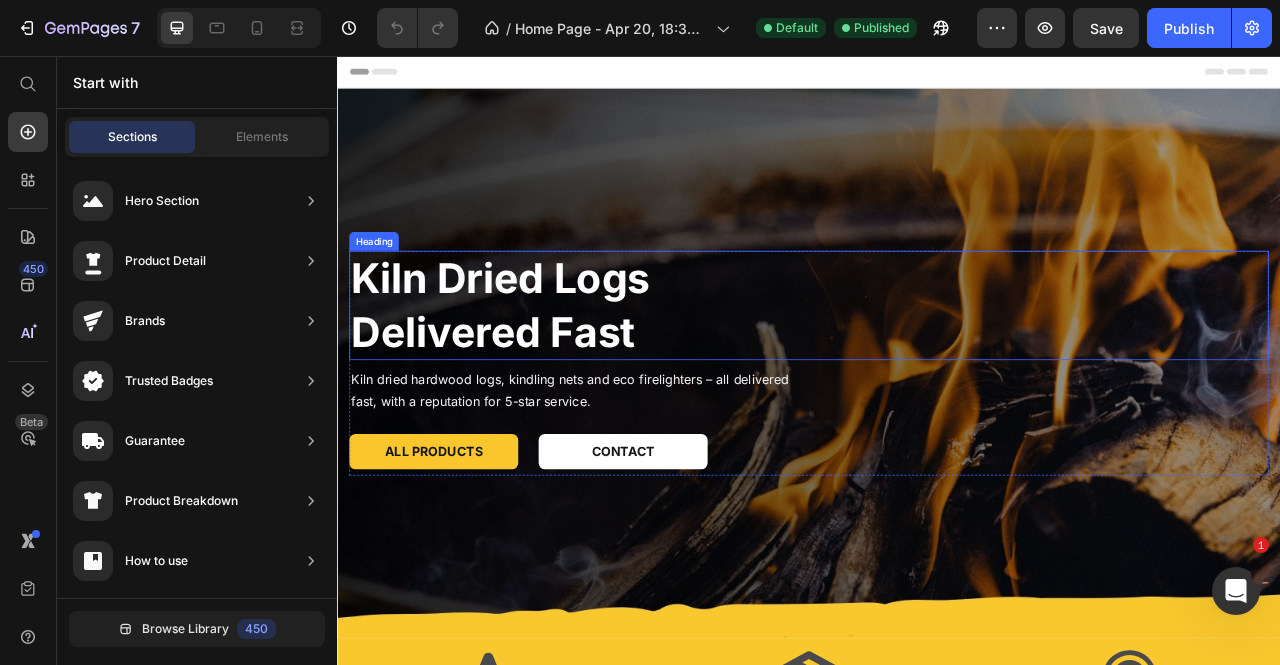 click on "Kiln Dried Logs Delivered Fast" at bounding box center [637, 373] 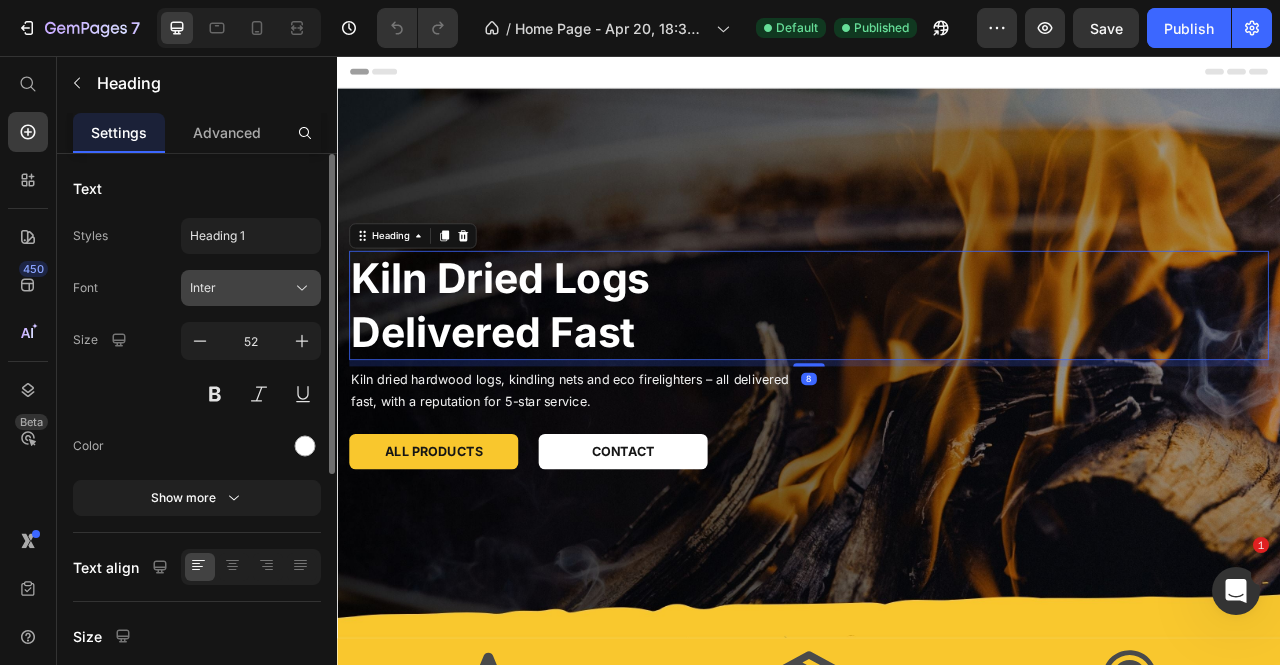 click on "Inter" at bounding box center [241, 288] 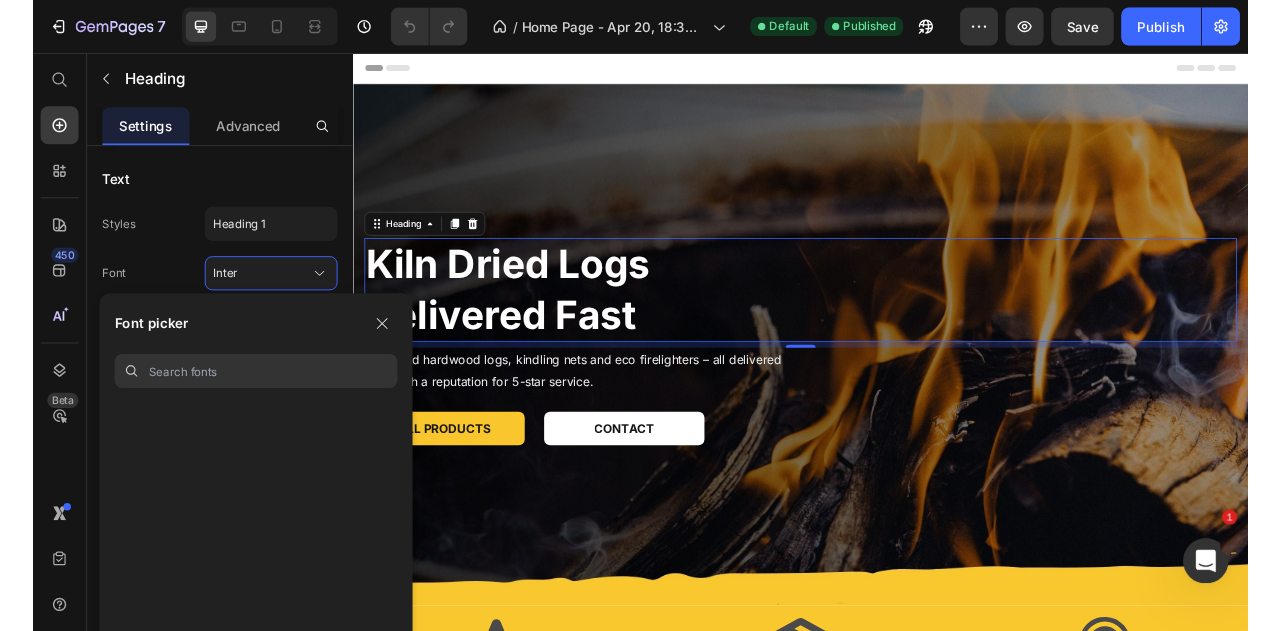 scroll, scrollTop: 13159, scrollLeft: 0, axis: vertical 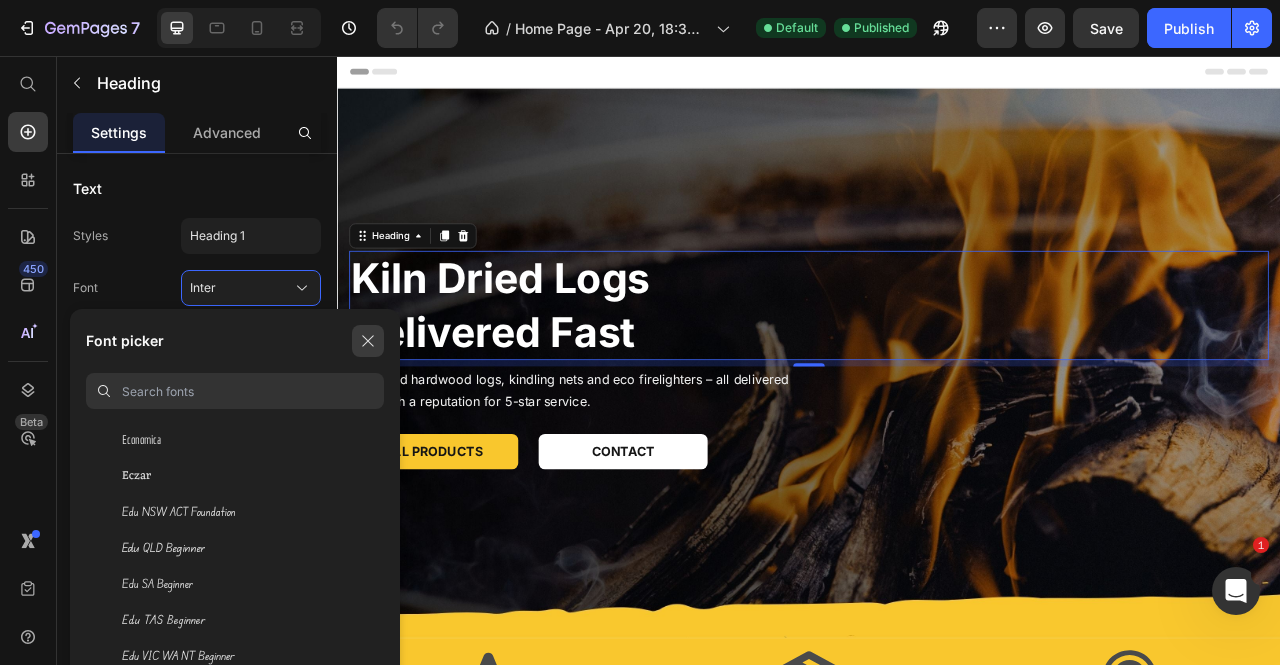 click 